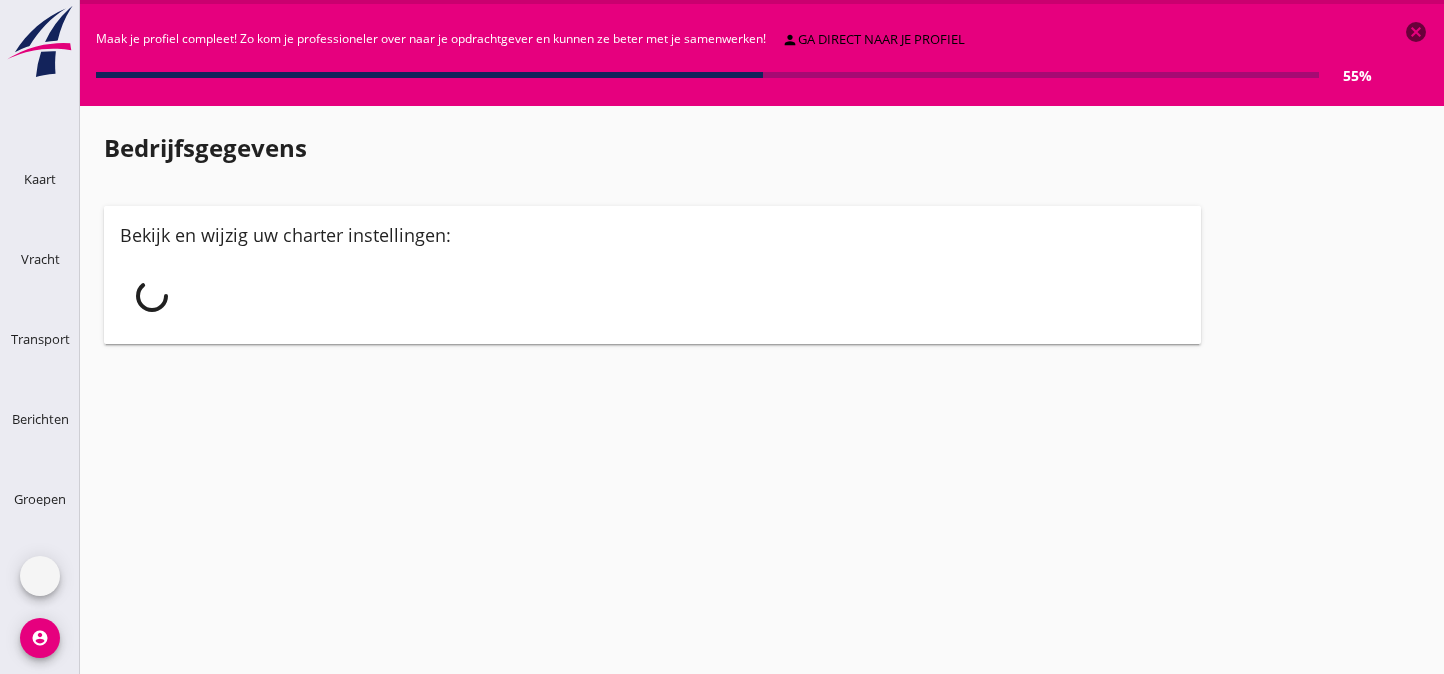 scroll, scrollTop: 0, scrollLeft: 0, axis: both 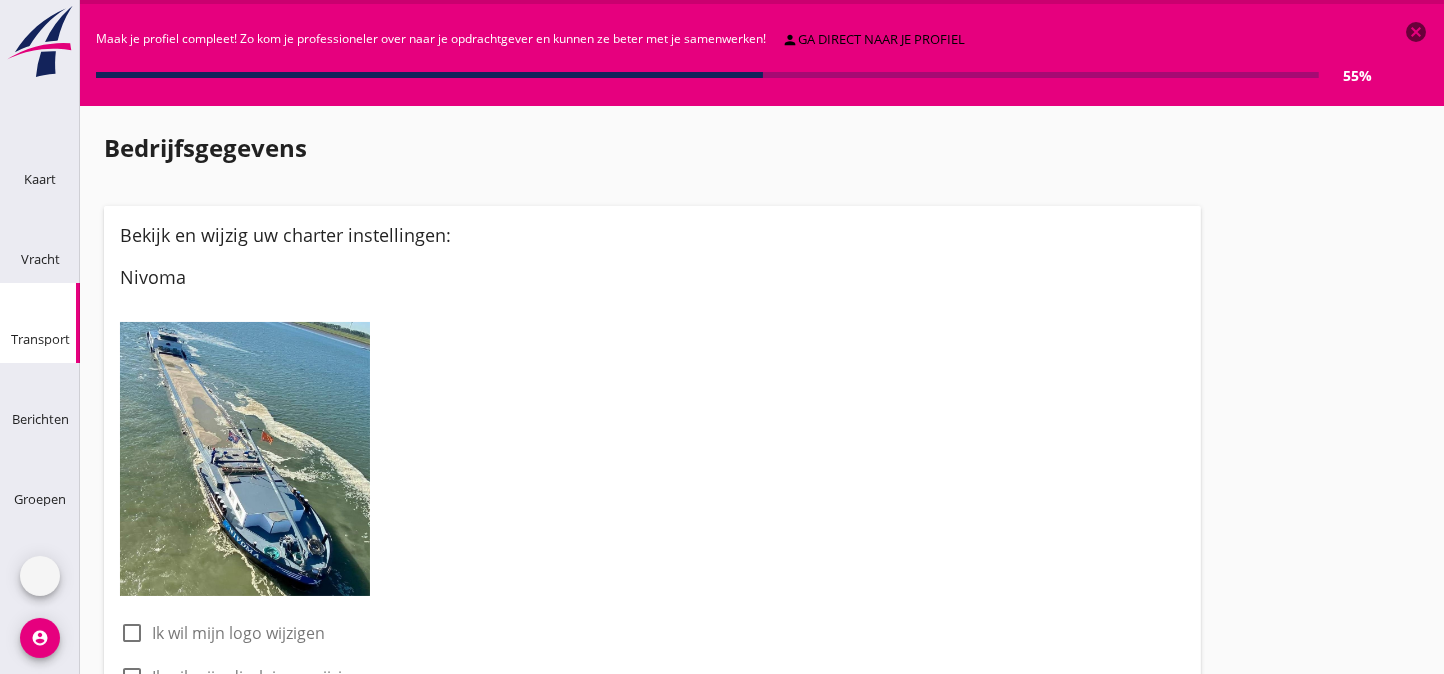 click at bounding box center (24, 293) 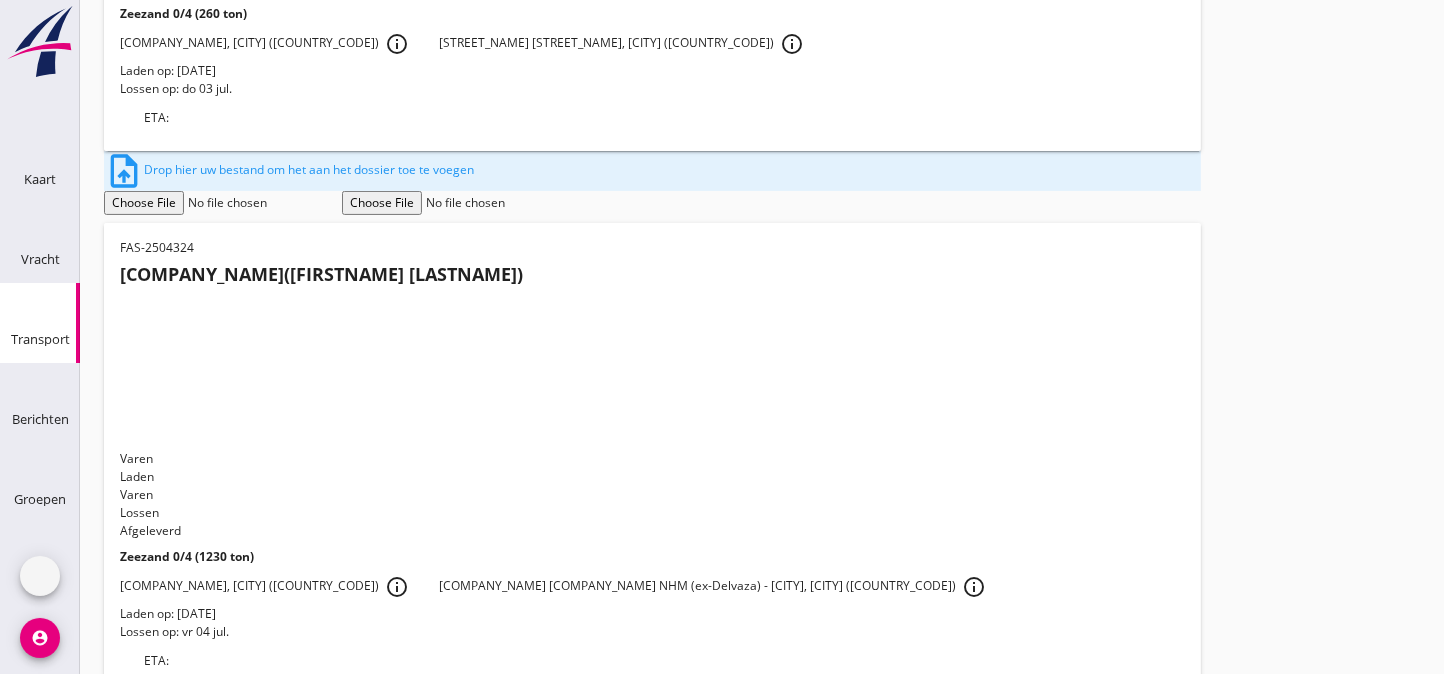scroll, scrollTop: 545, scrollLeft: 0, axis: vertical 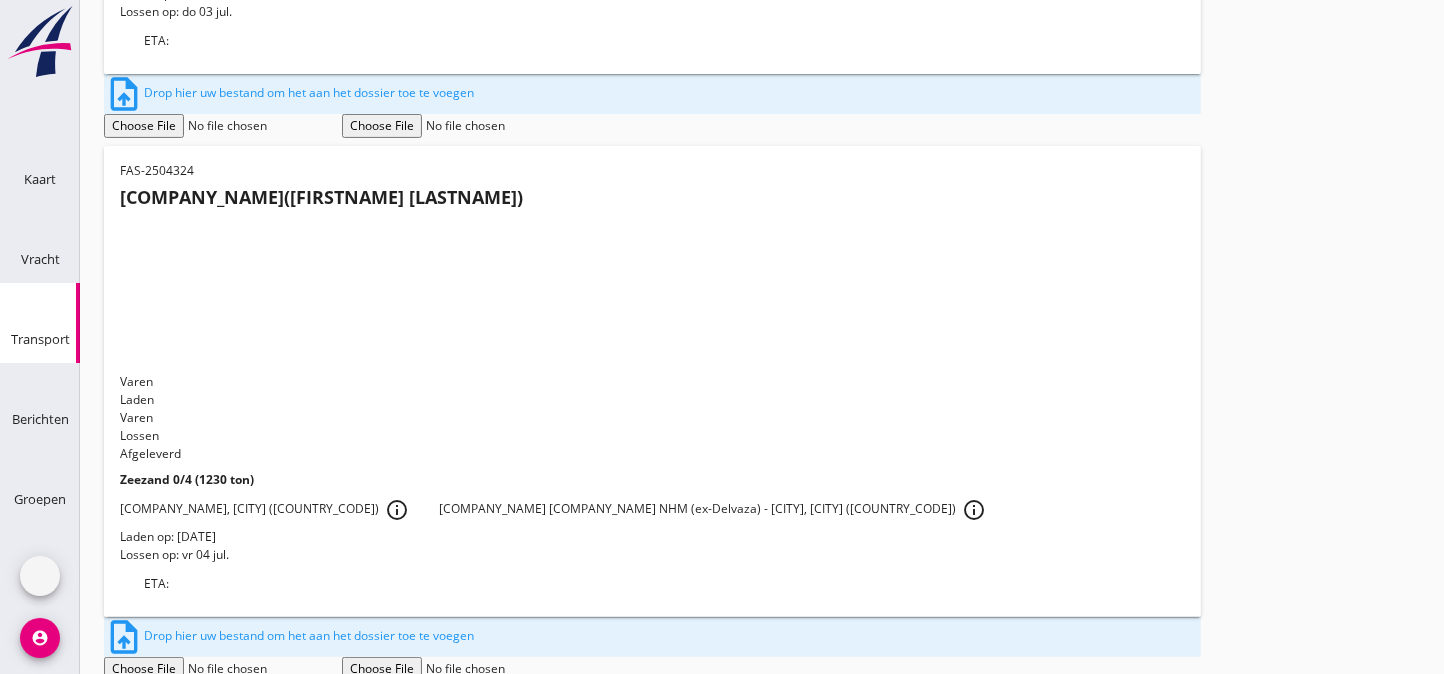 click on "Laden op: [DAY] [DATE] [MONTH]." at bounding box center (652, 1079) 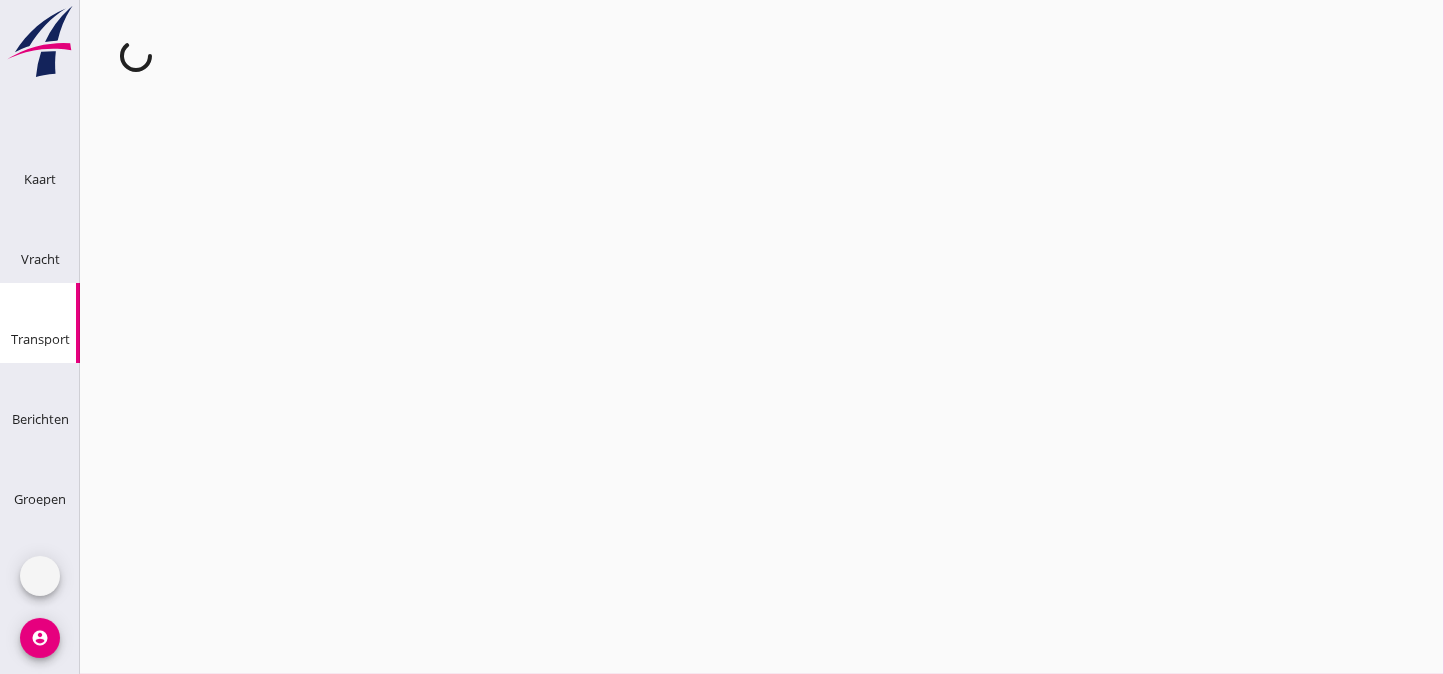 scroll, scrollTop: 0, scrollLeft: 0, axis: both 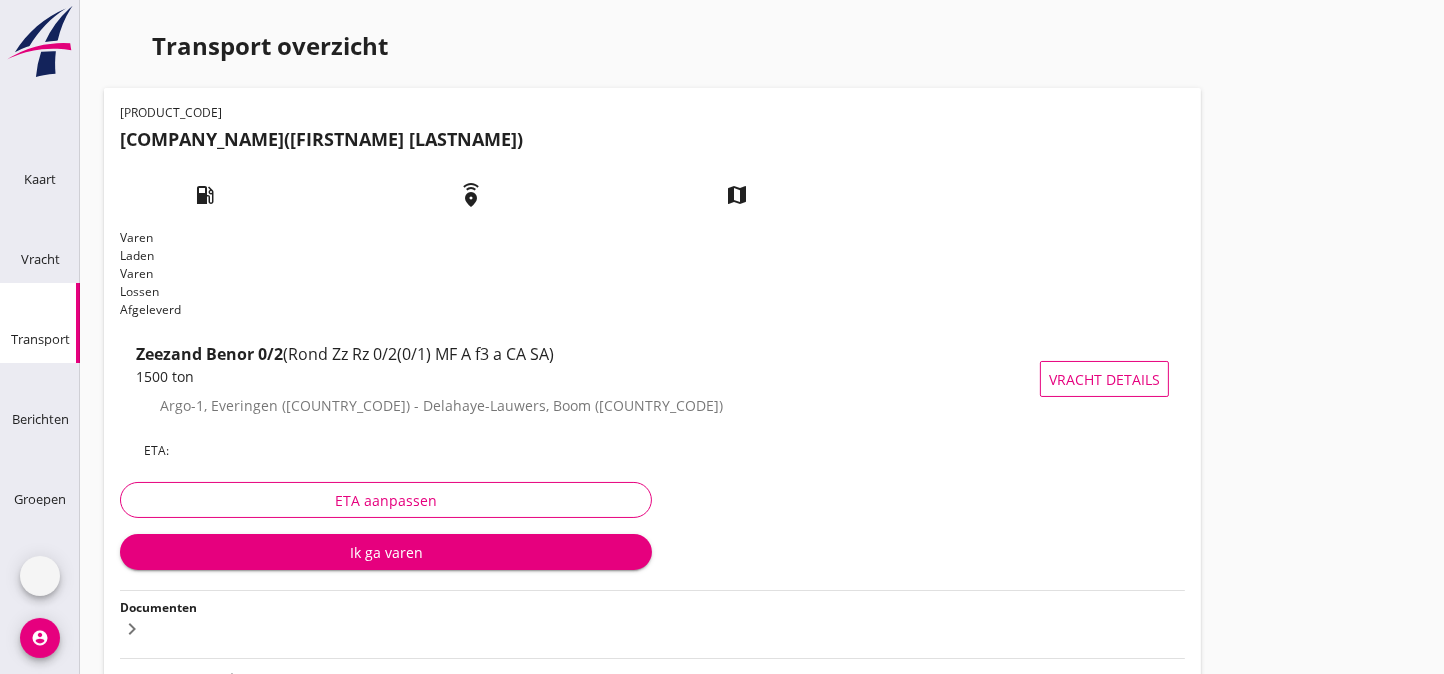 click on "Documenten" at bounding box center [158, 607] 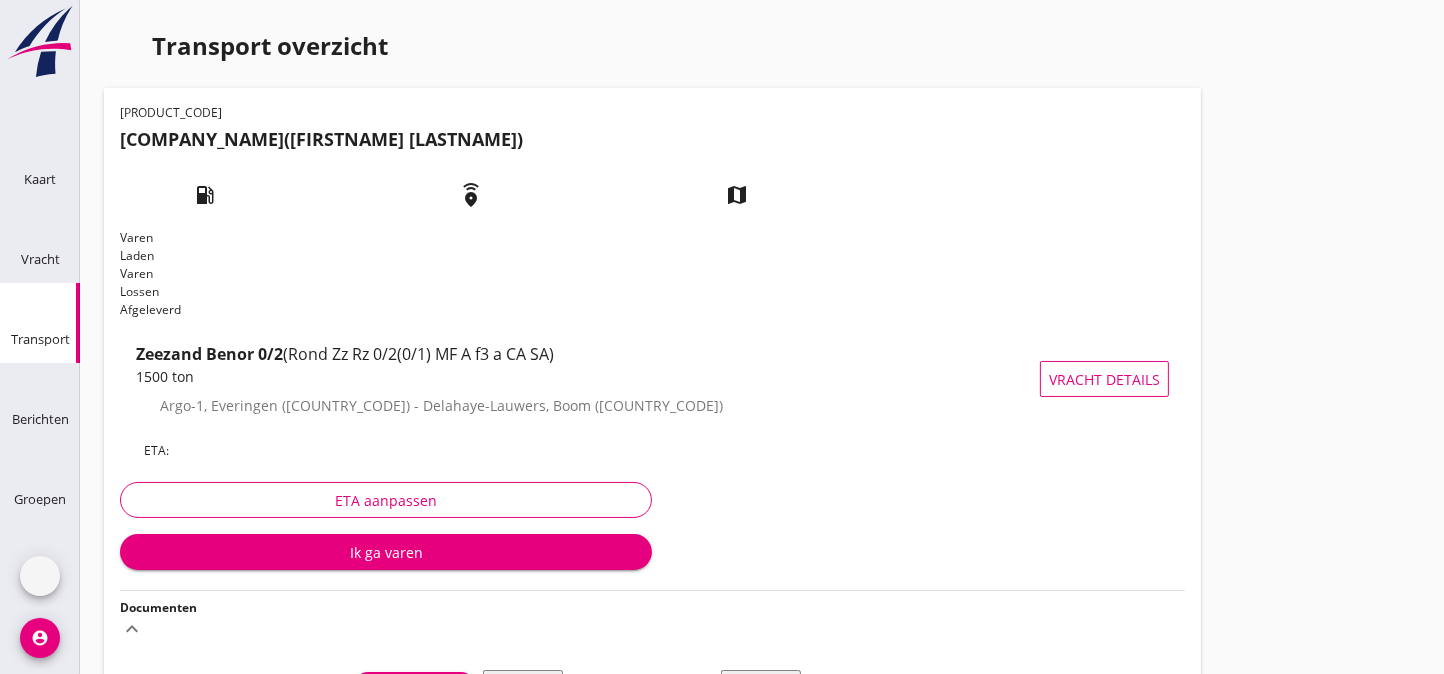 click on "Voeg bestand toe" at bounding box center [414, 686] 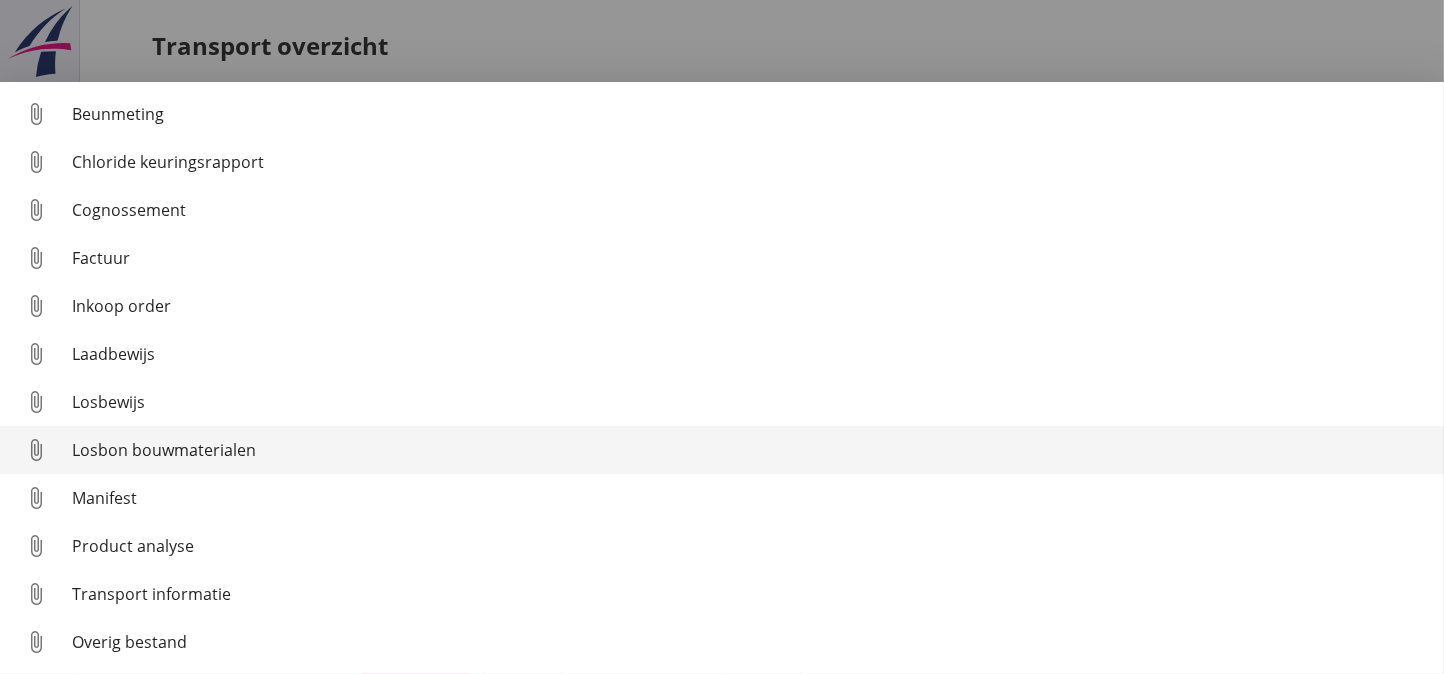 click on "Losbon bouwmaterialen" at bounding box center [750, 402] 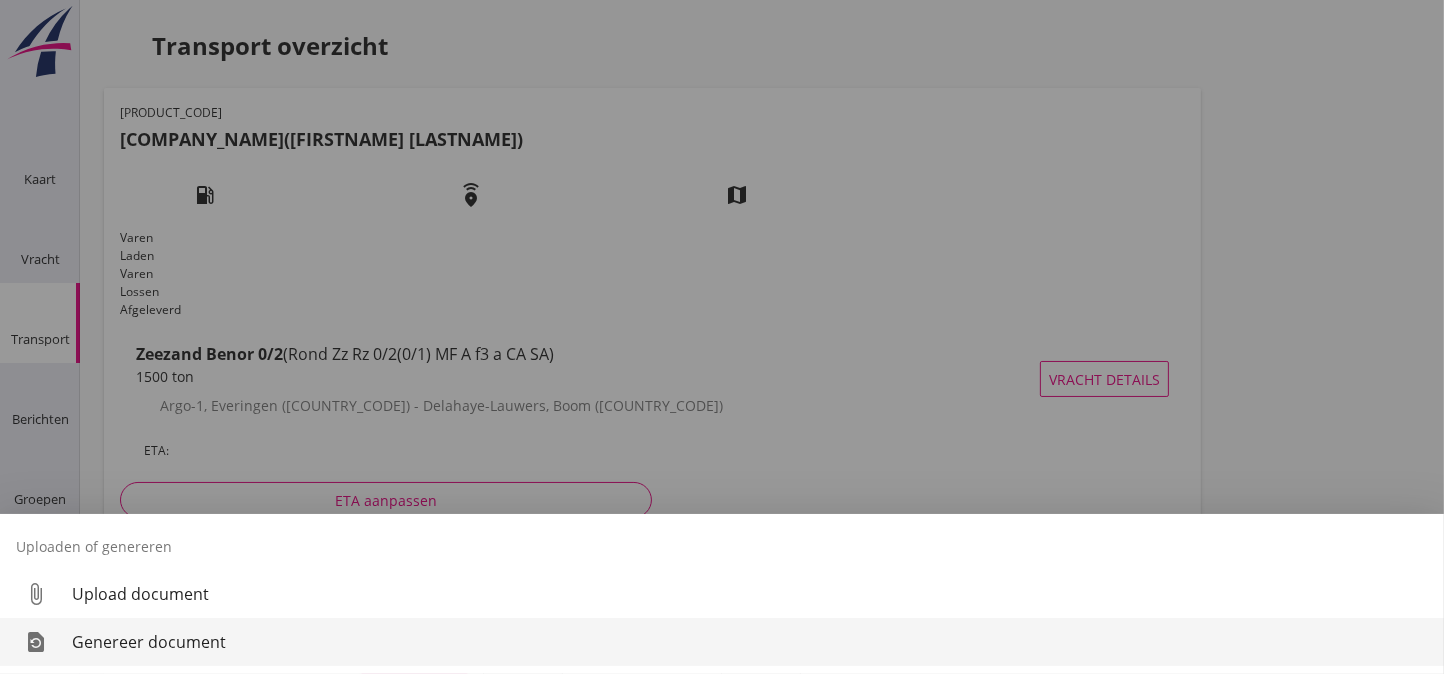 click on "Genereer document" at bounding box center [750, 642] 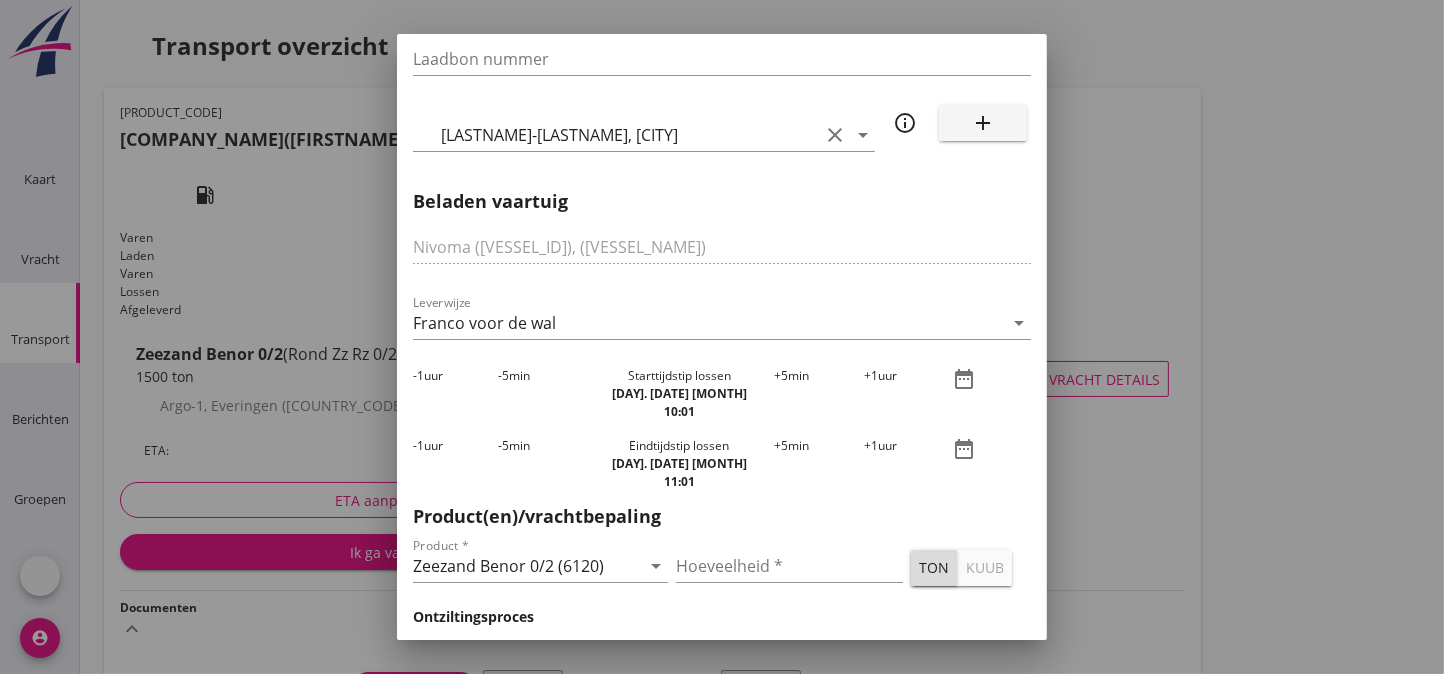 scroll, scrollTop: 484, scrollLeft: 0, axis: vertical 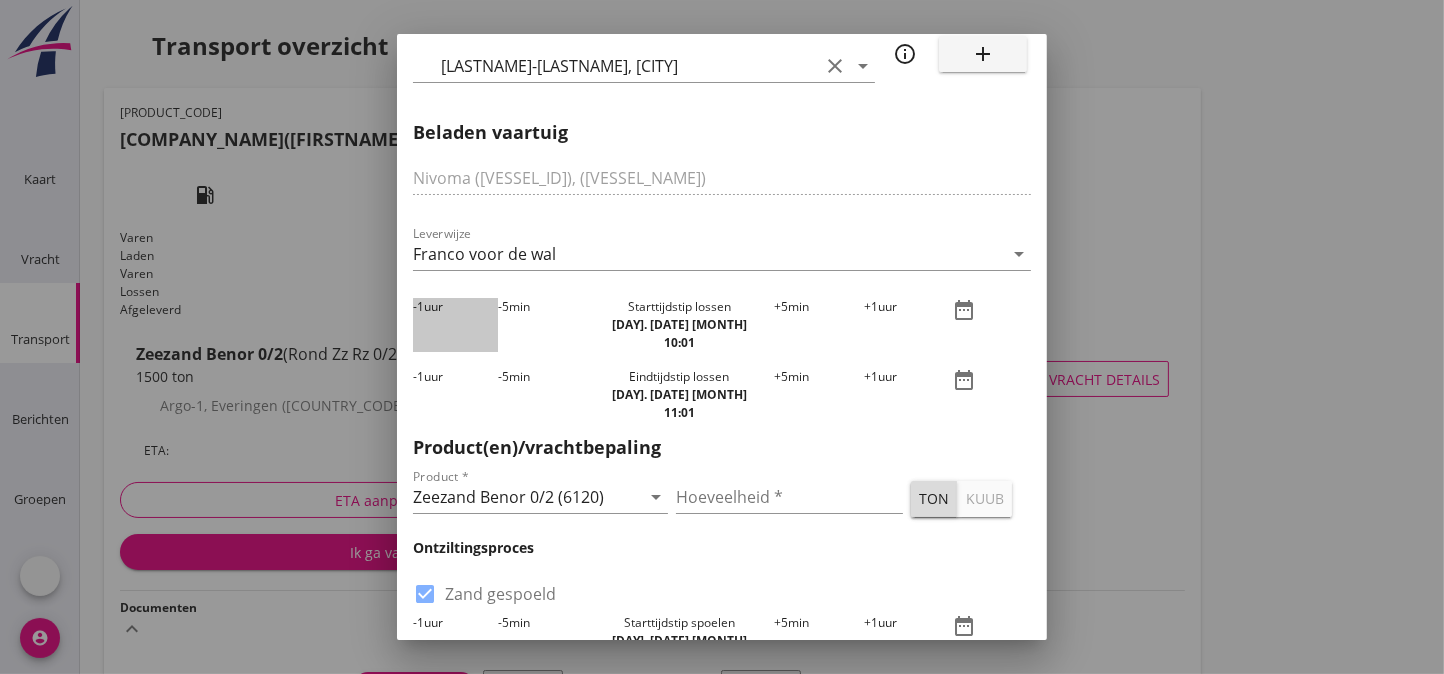 click on "-1" at bounding box center (418, 306) 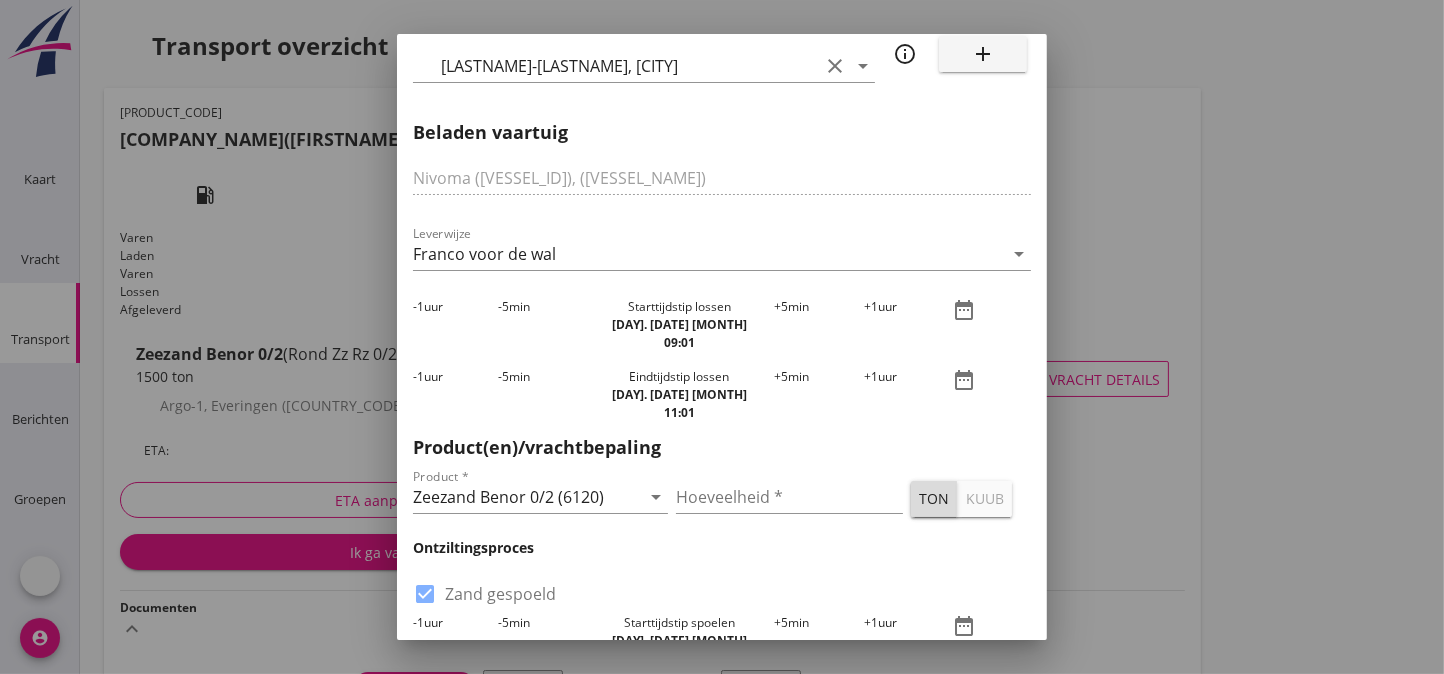 click on "-5 min" at bounding box center (541, 325) 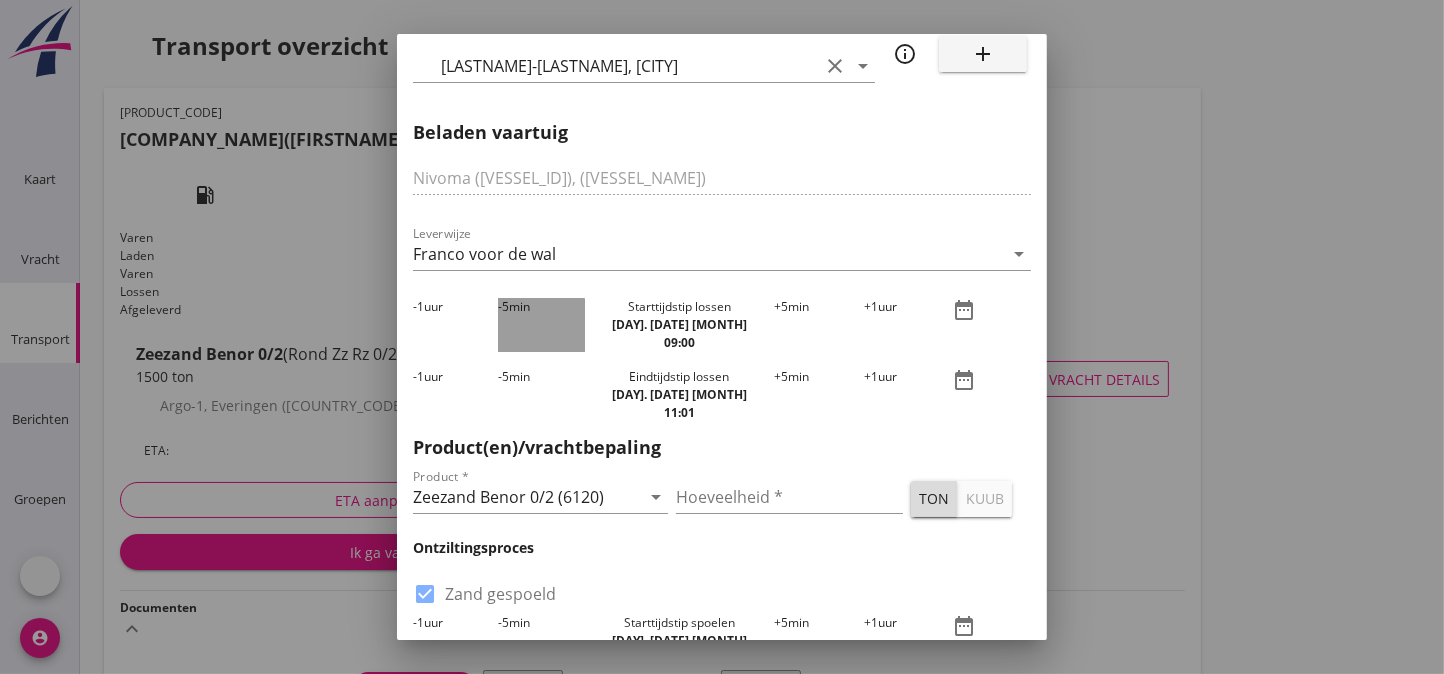 click on "-5 min" at bounding box center (541, 325) 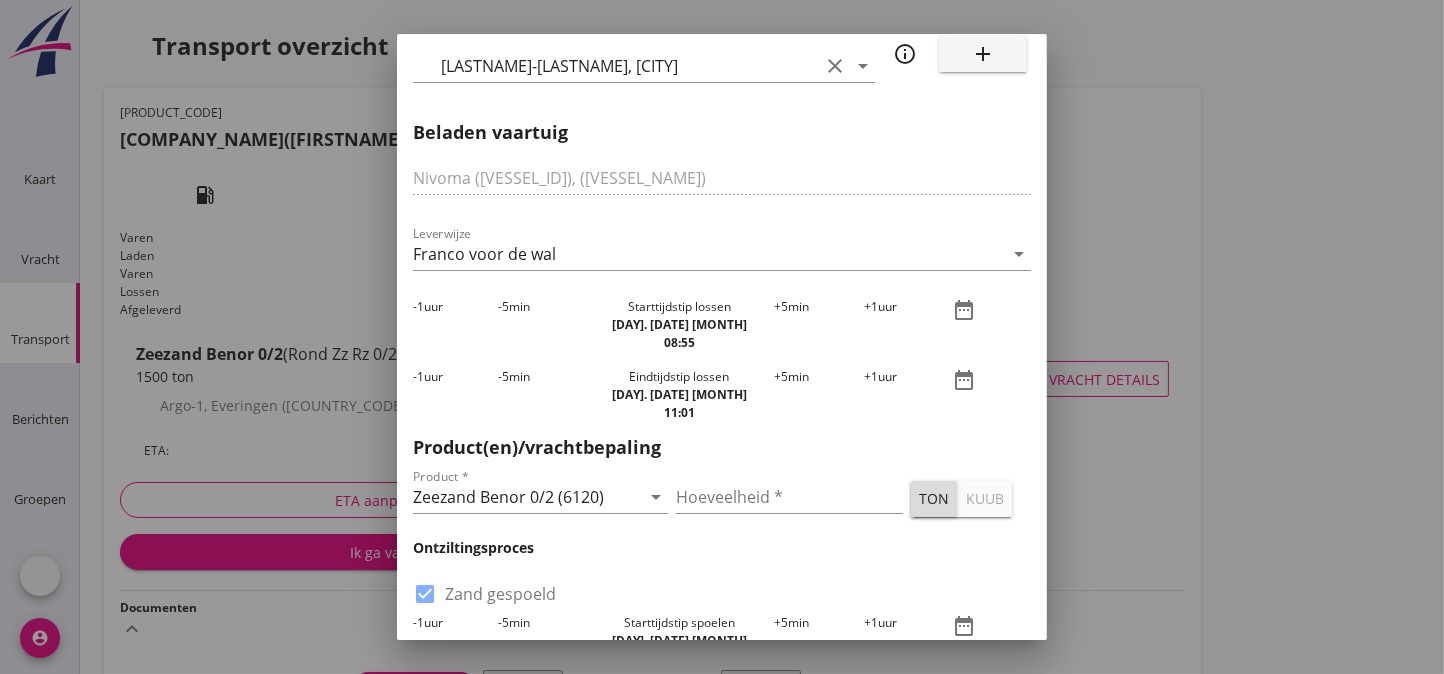 click on "-5 min" at bounding box center [541, 325] 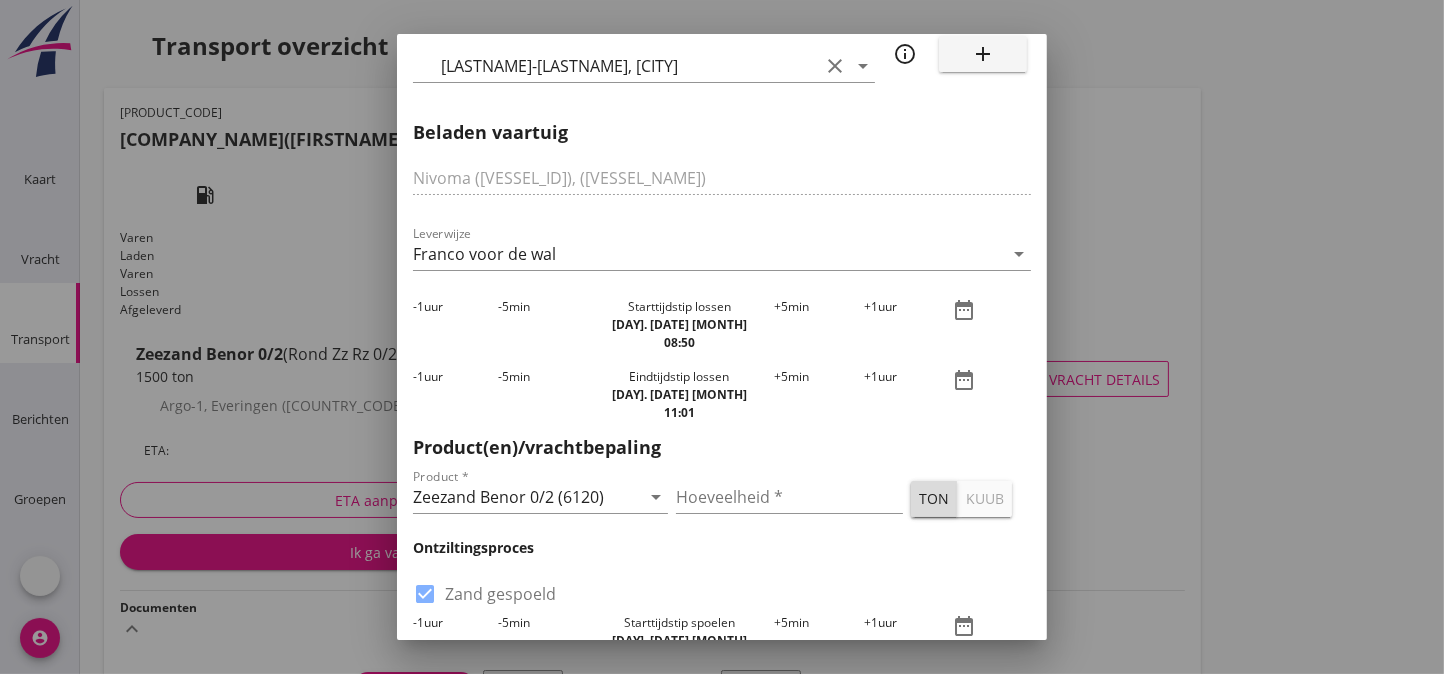 click on "+5  min" at bounding box center (819, 395) 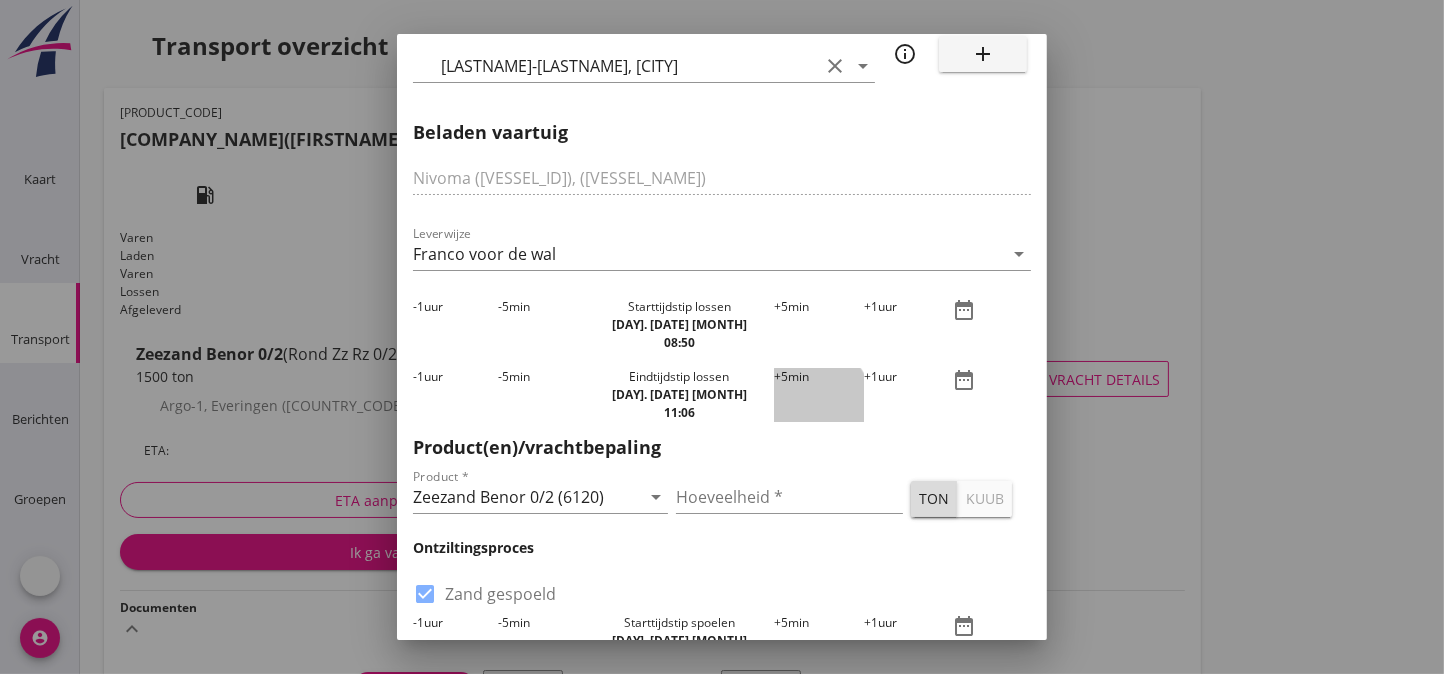click on "+5  min" at bounding box center (819, 395) 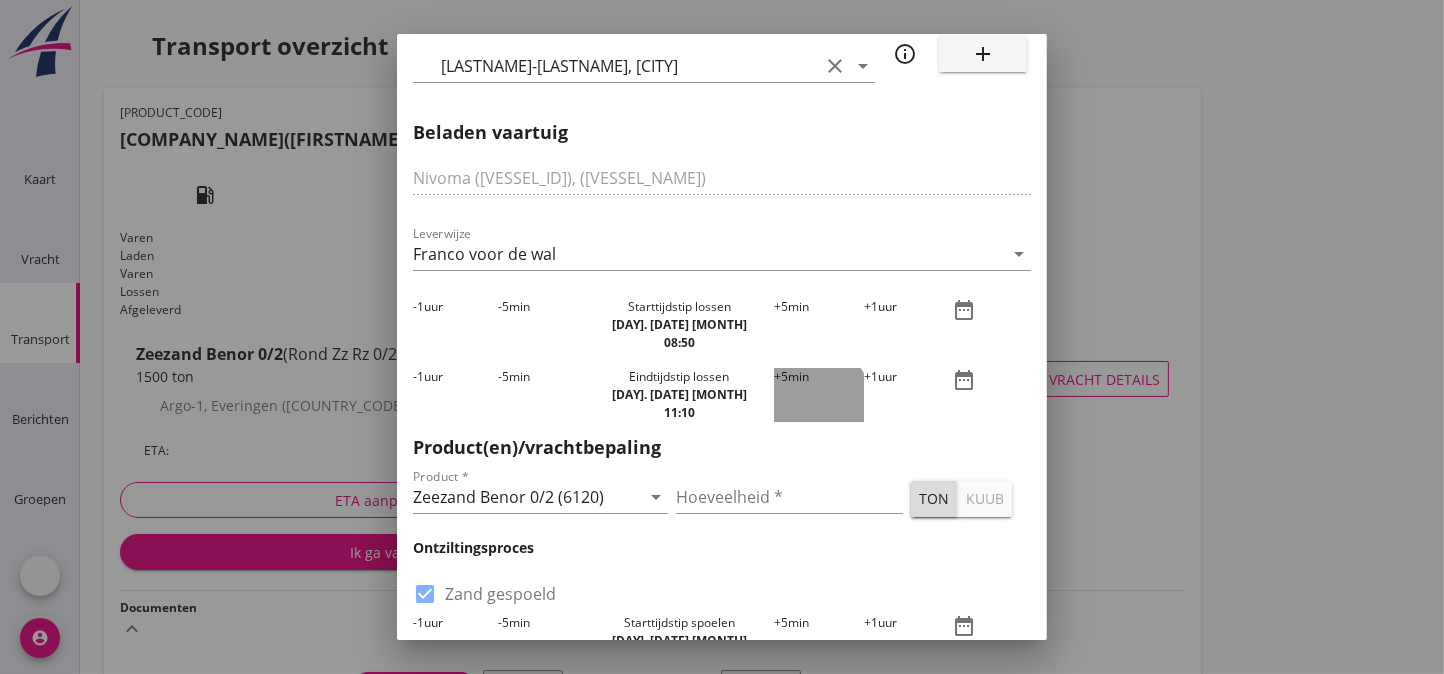 click on "+5  min" at bounding box center [819, 395] 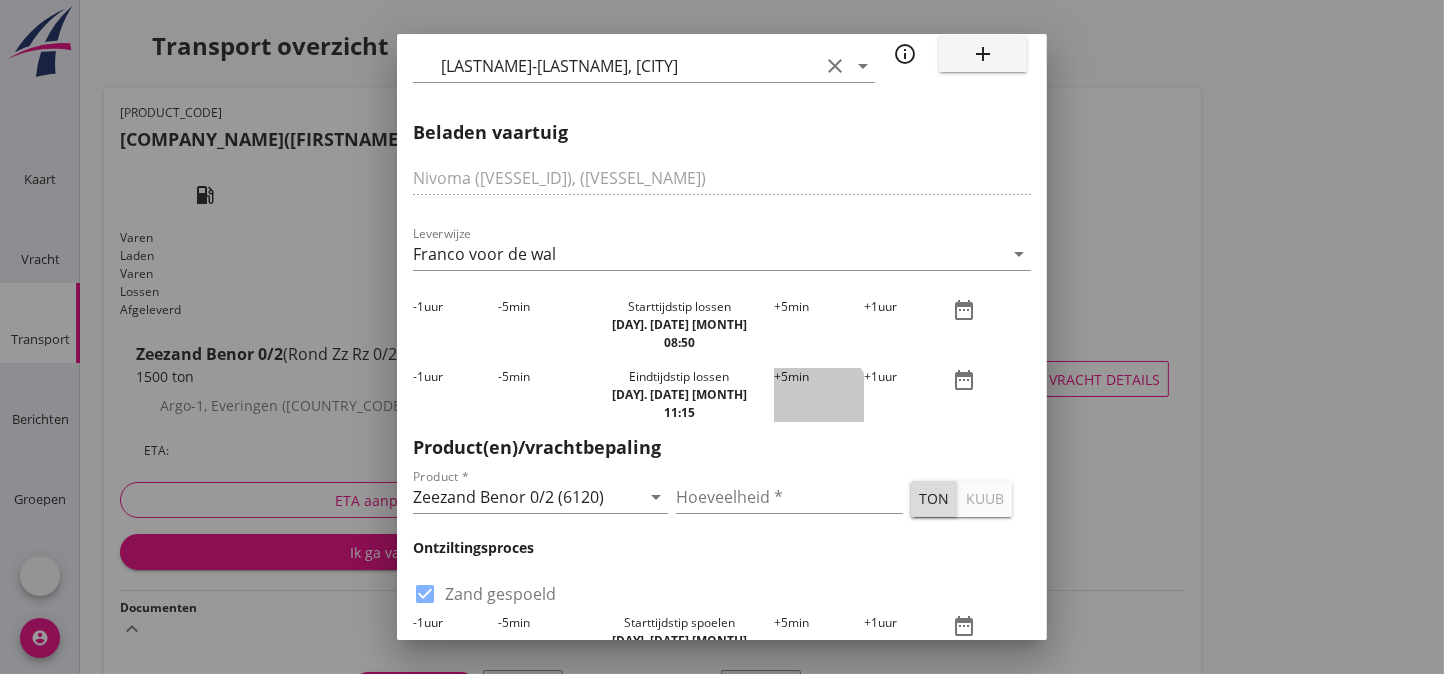 click on "+5  min" at bounding box center (819, 395) 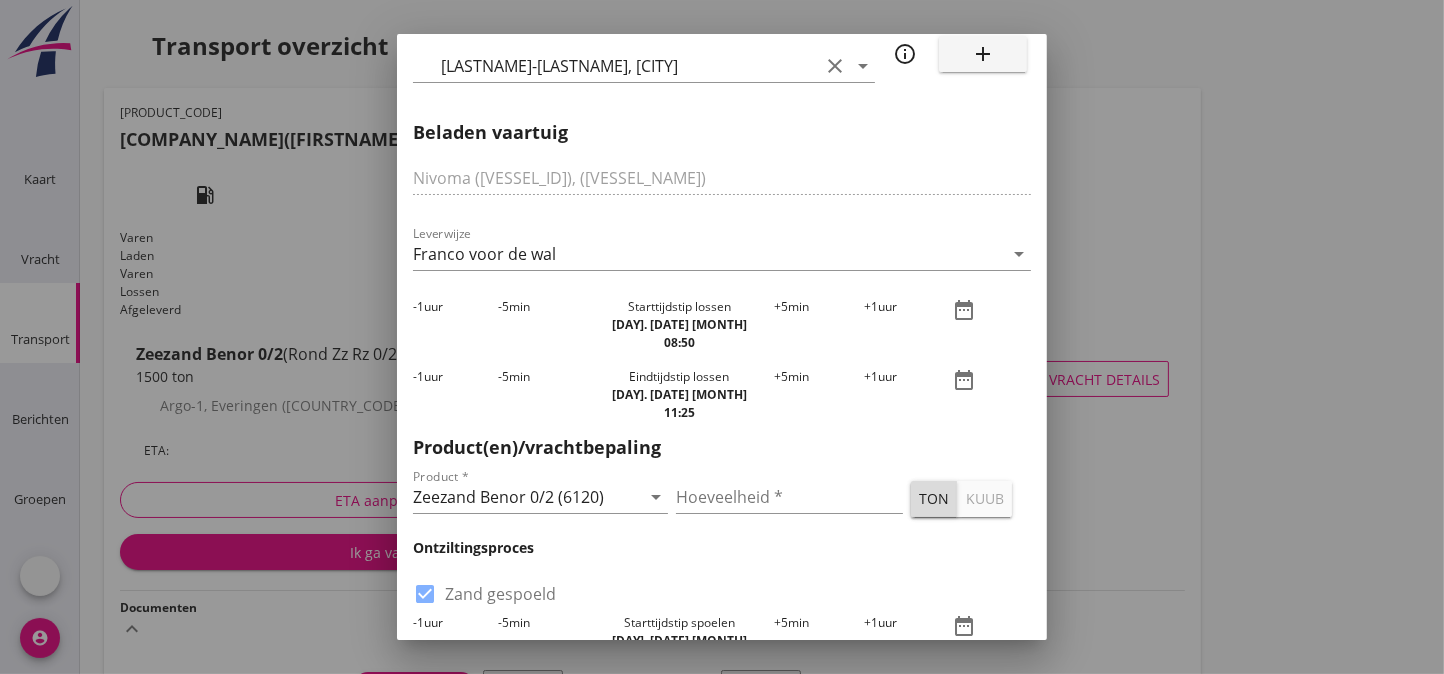 click on "+5  min" at bounding box center [819, 395] 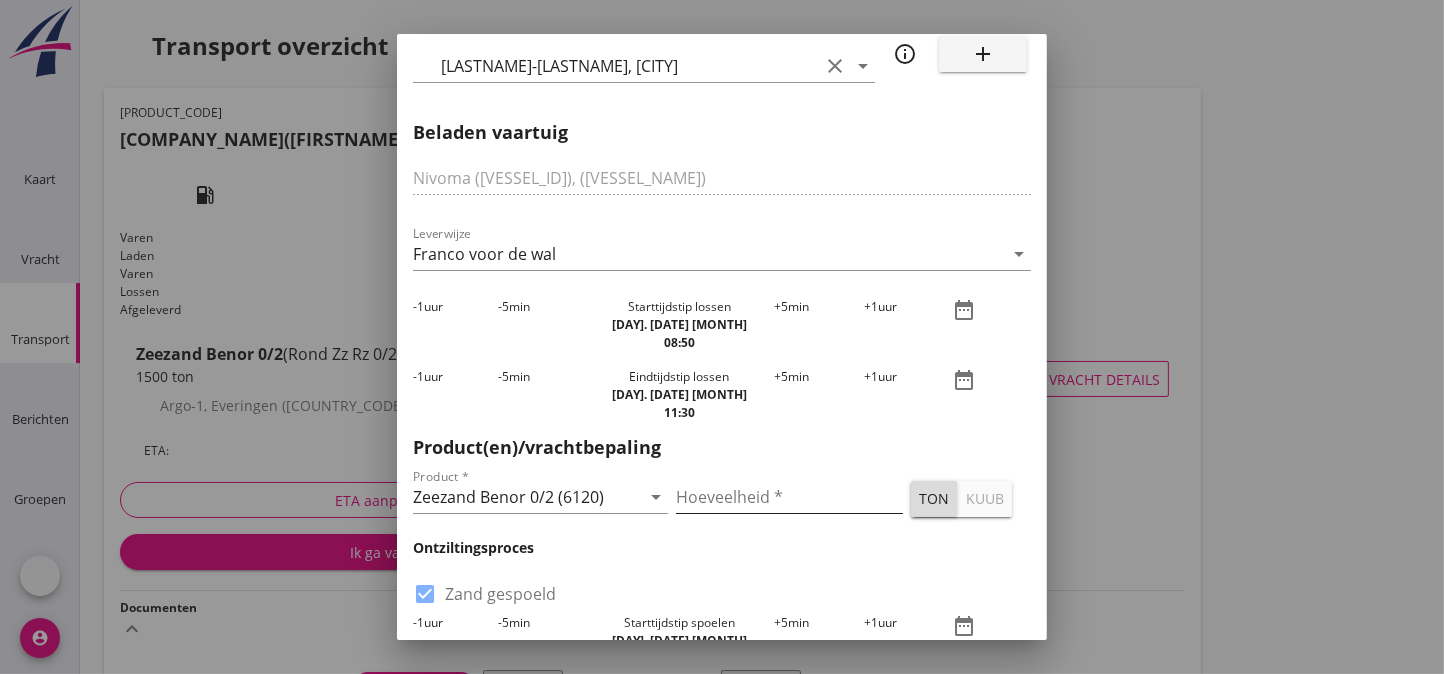 click at bounding box center (789, 497) 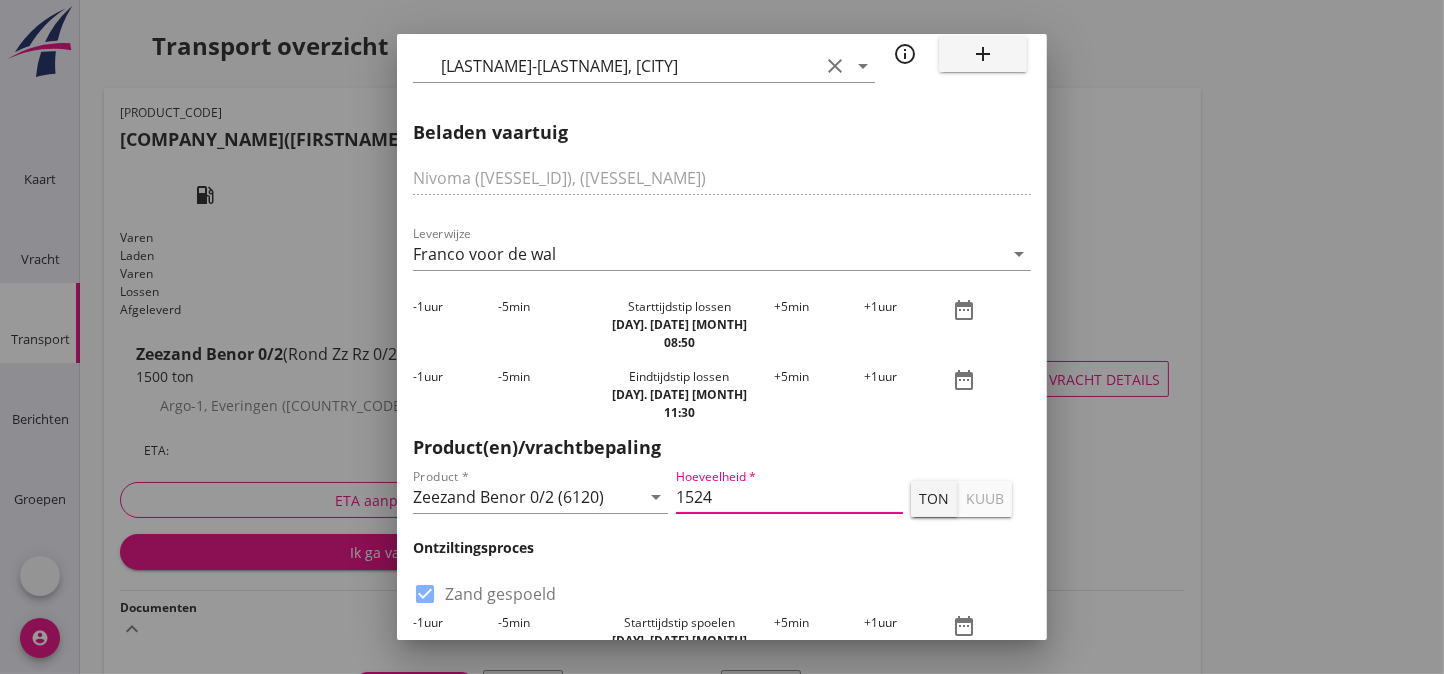 type on "1524" 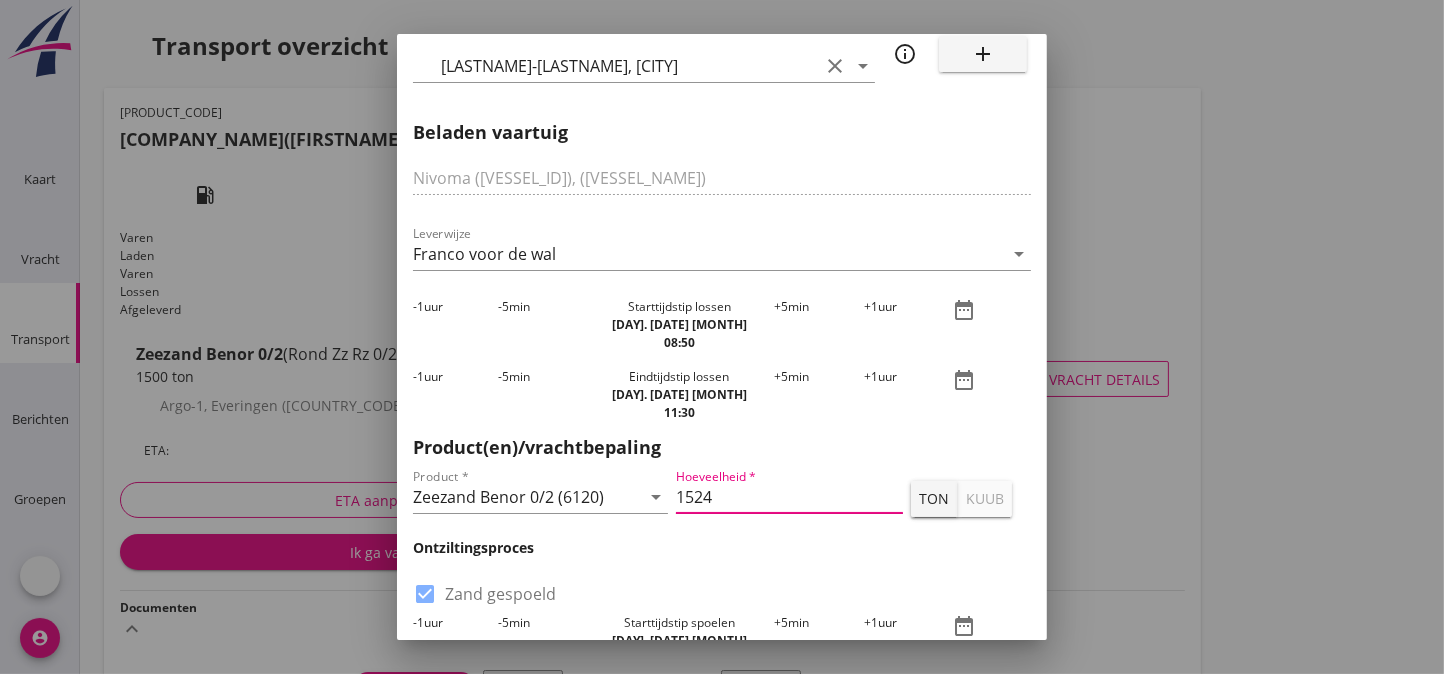 click on "ton" at bounding box center (934, 498) 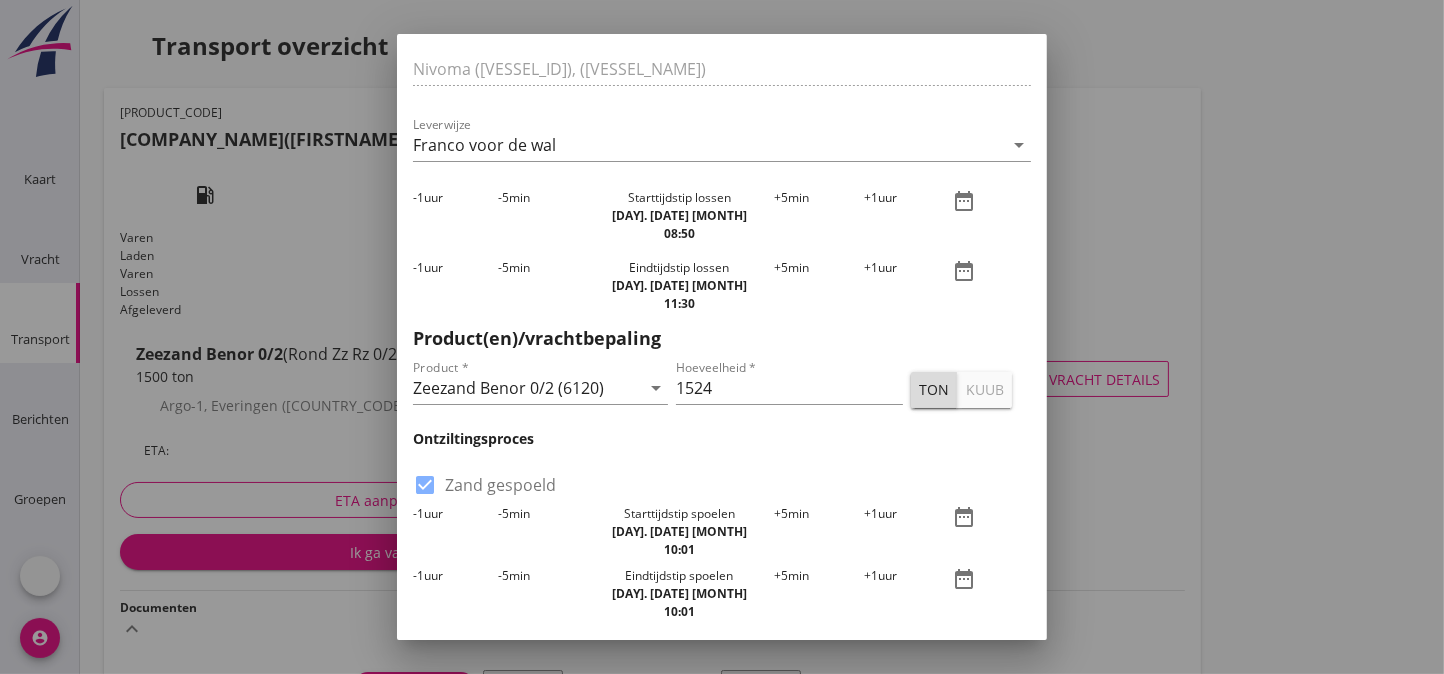 scroll, scrollTop: 666, scrollLeft: 0, axis: vertical 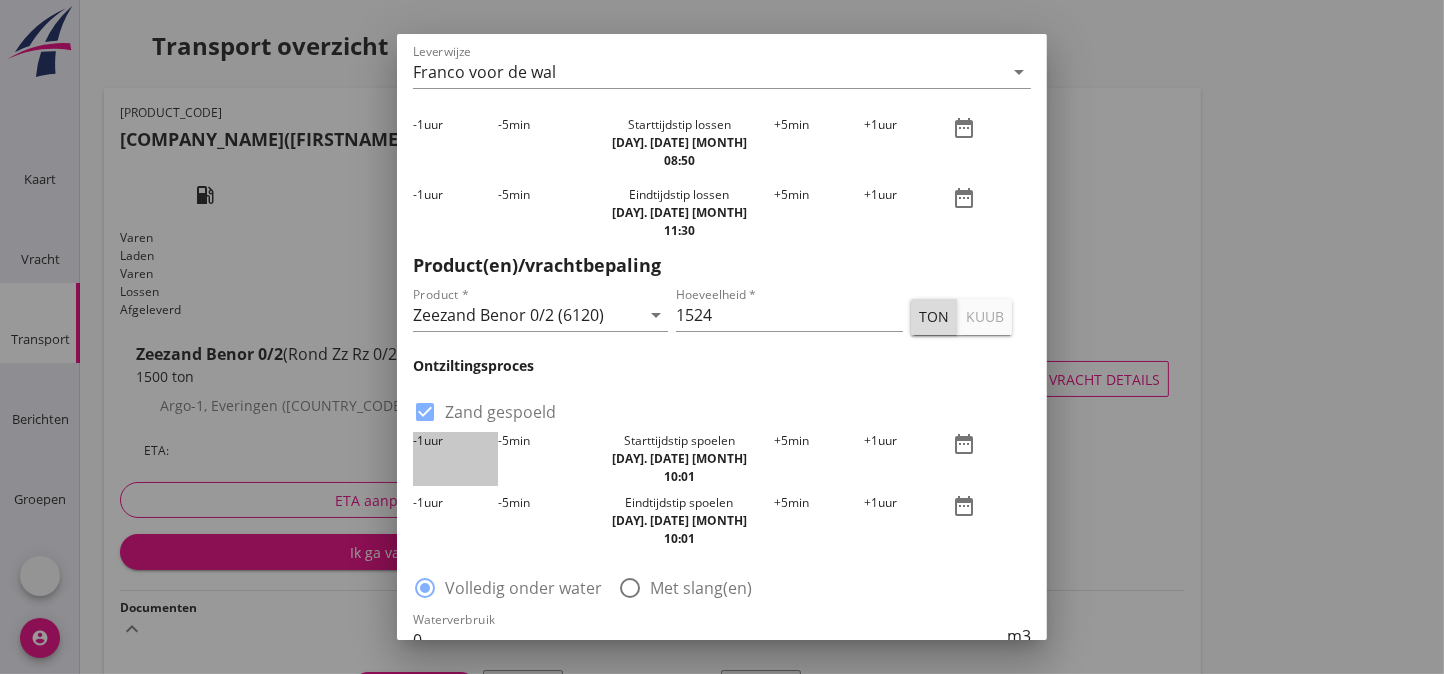 click on "-1  uur" at bounding box center (455, 459) 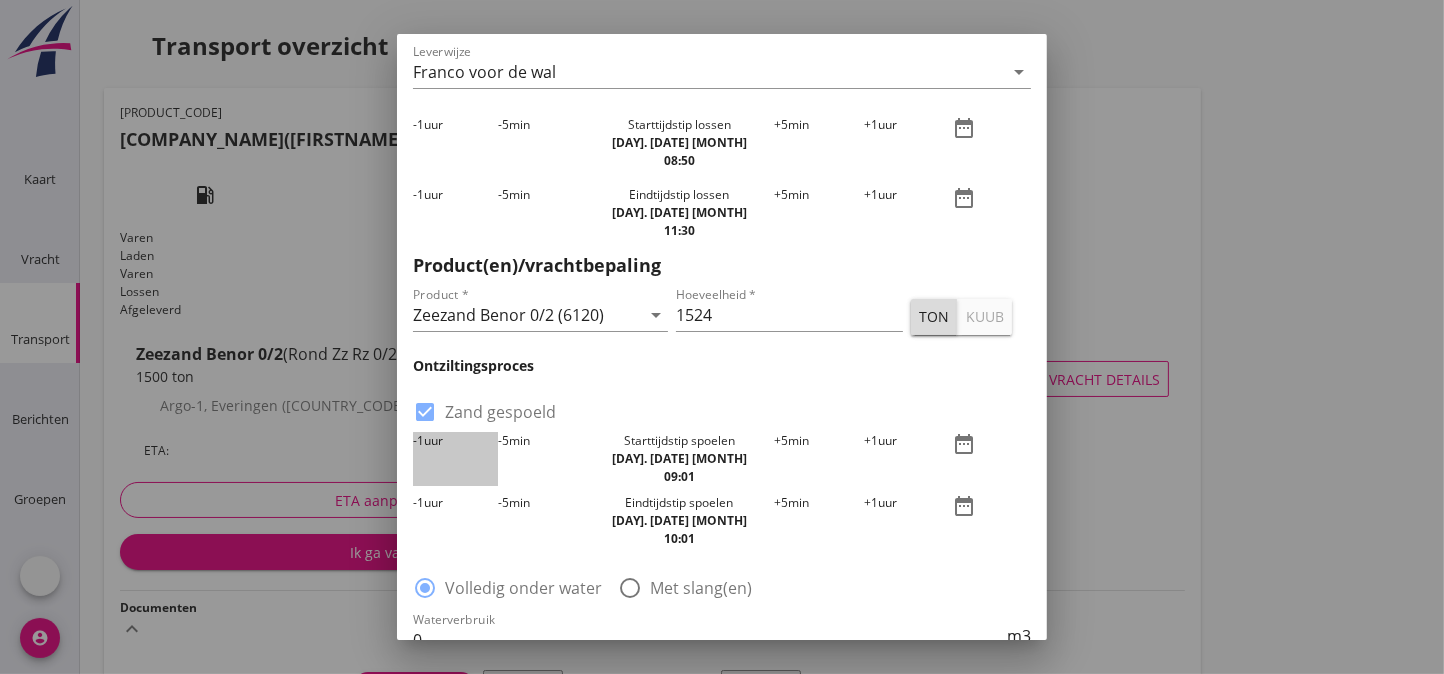 click on "-1  uur" at bounding box center [455, 459] 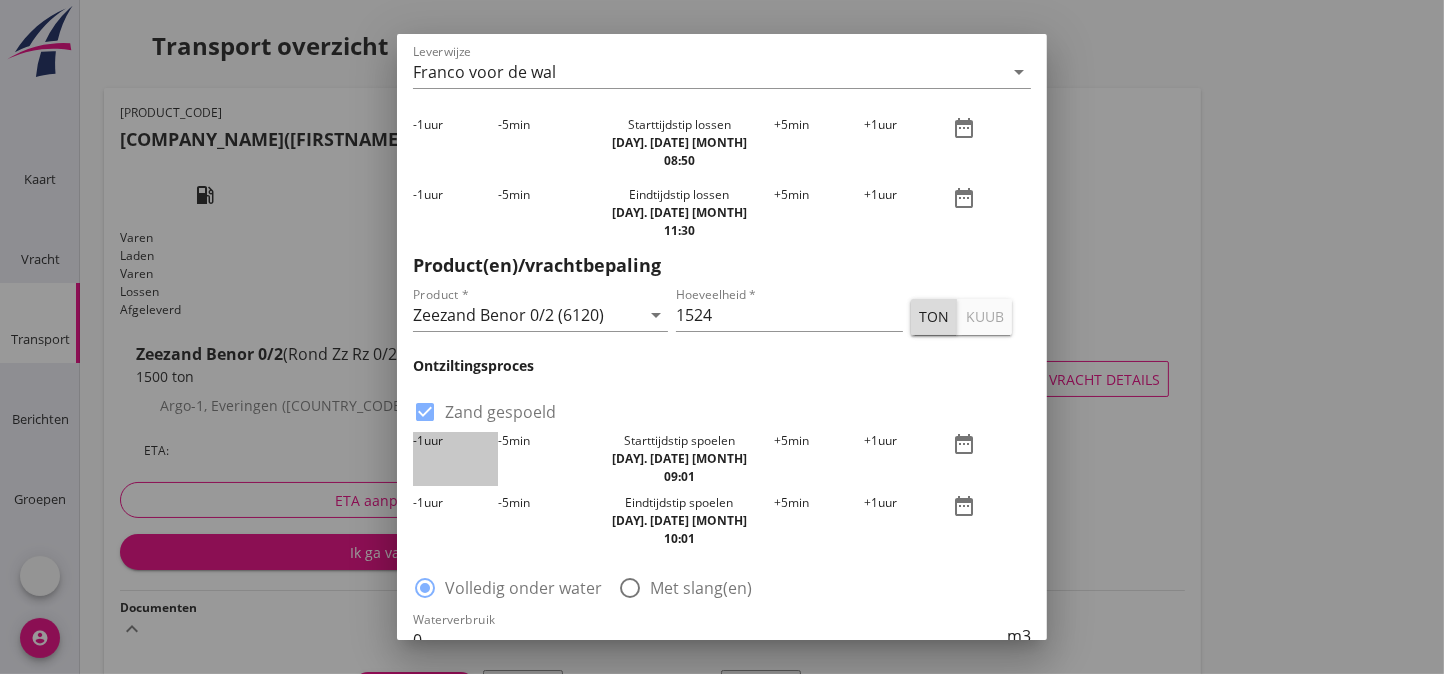click on "-1  uur" at bounding box center (455, 459) 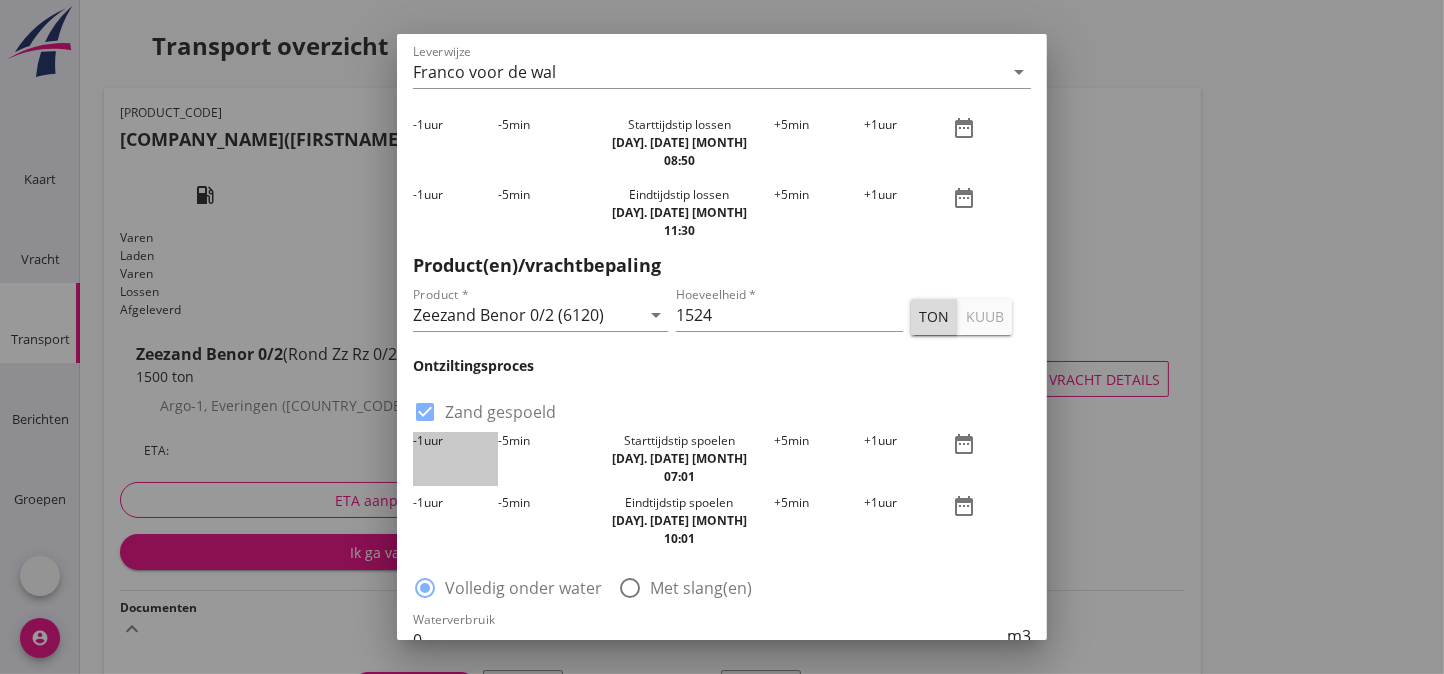 click on "-1  uur" at bounding box center (455, 459) 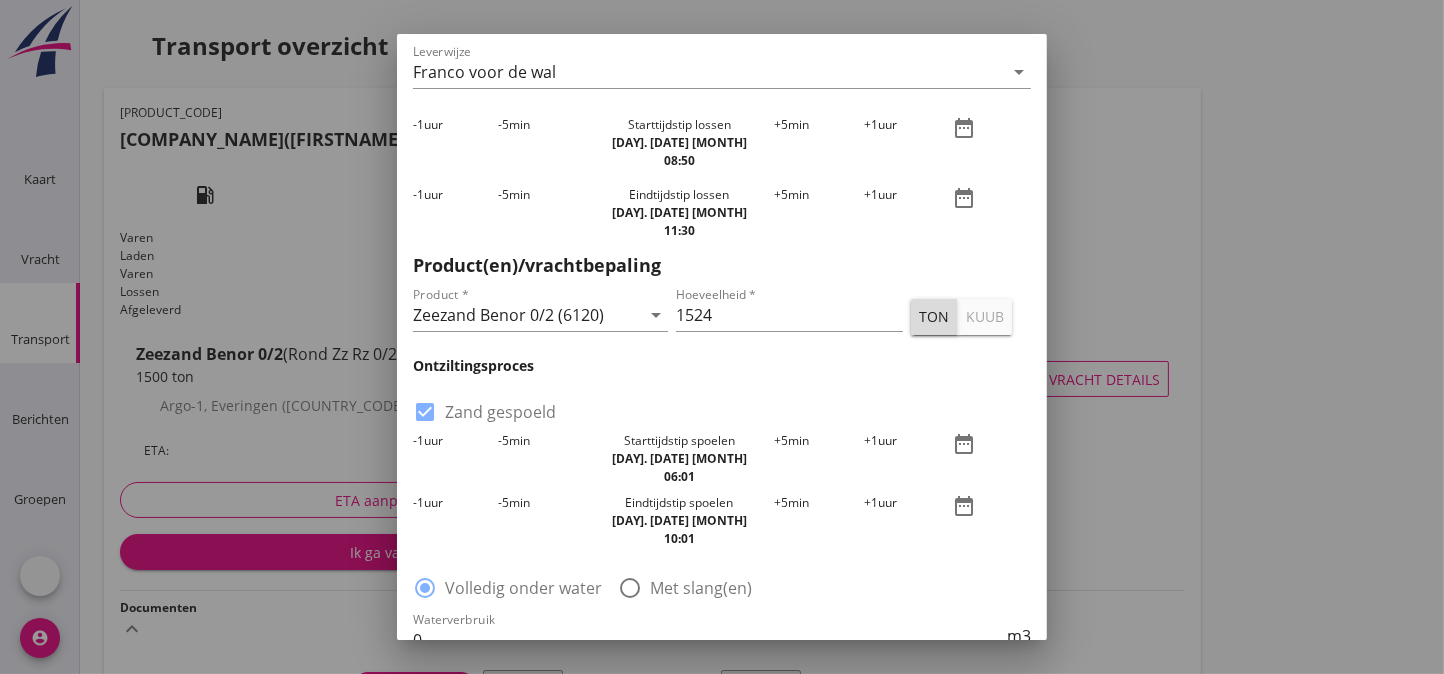 click on "-1  uur" at bounding box center [455, 459] 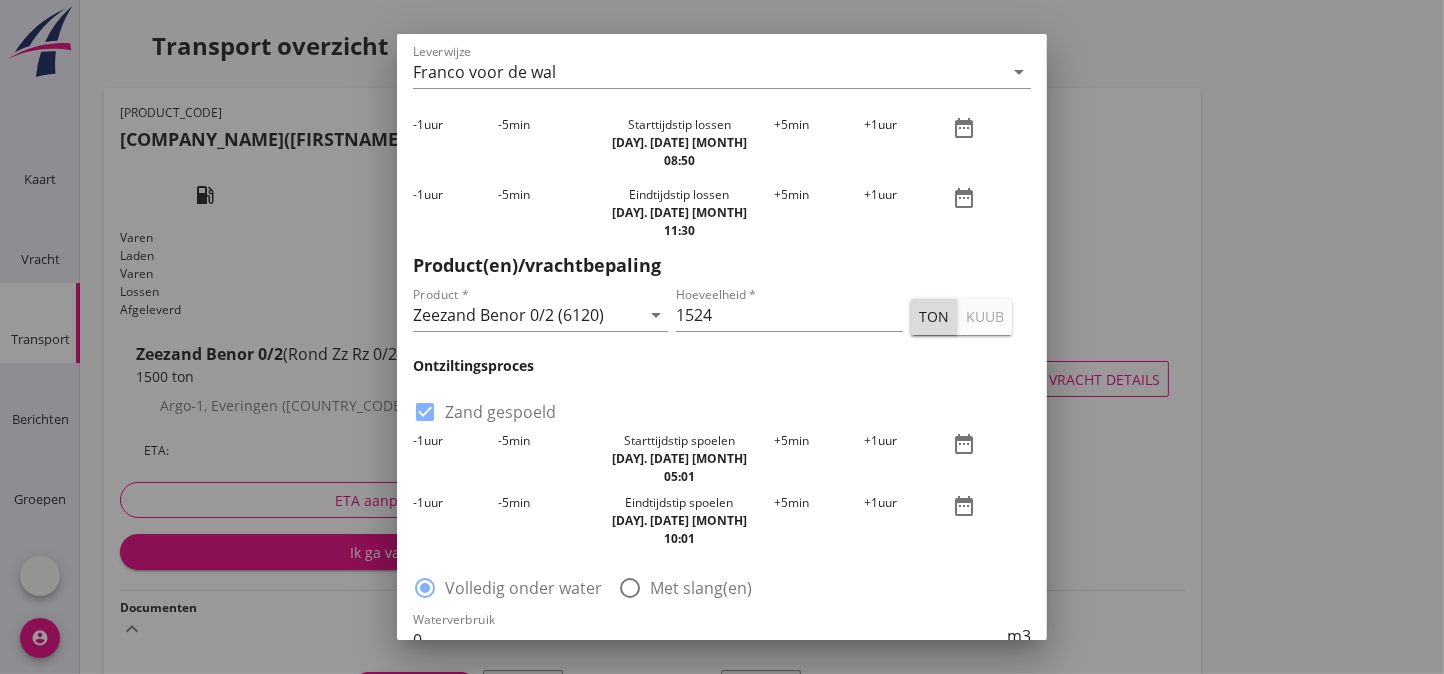 click on "-1  uur" at bounding box center (455, 521) 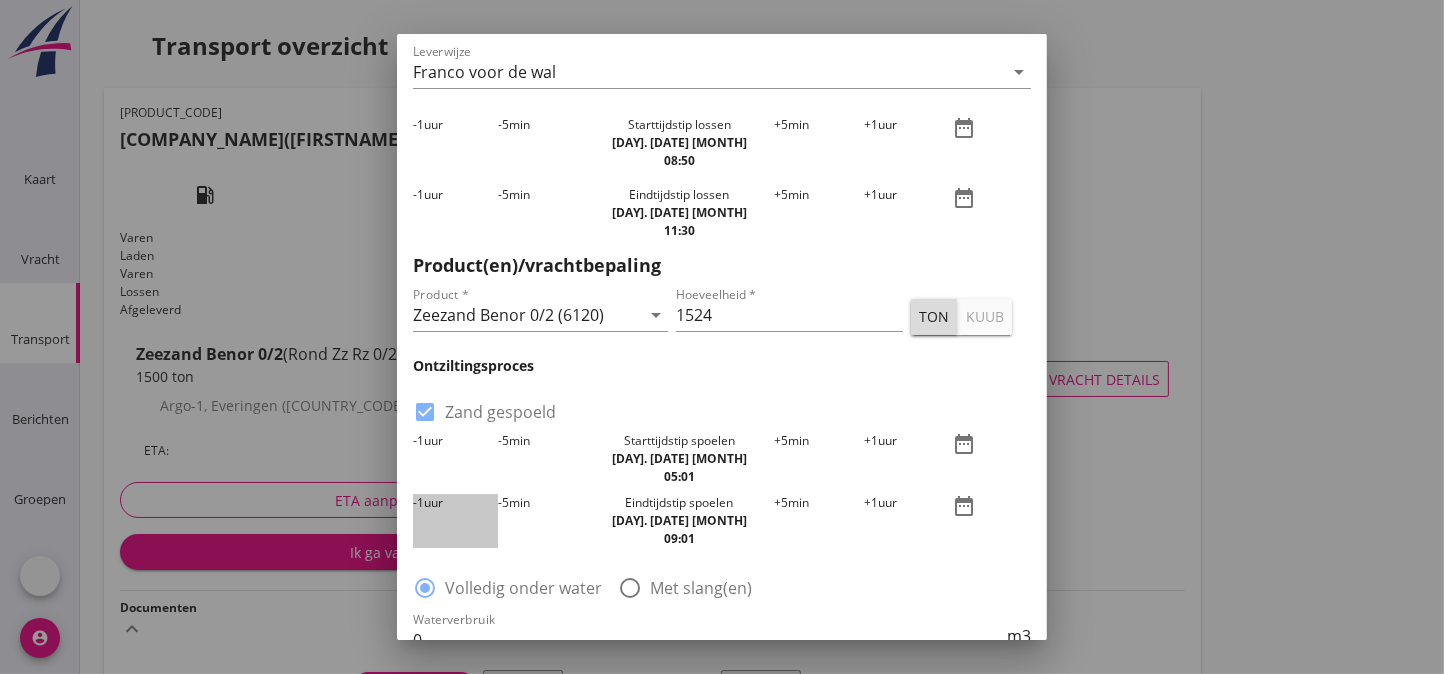 click on "-1  uur" at bounding box center (455, 521) 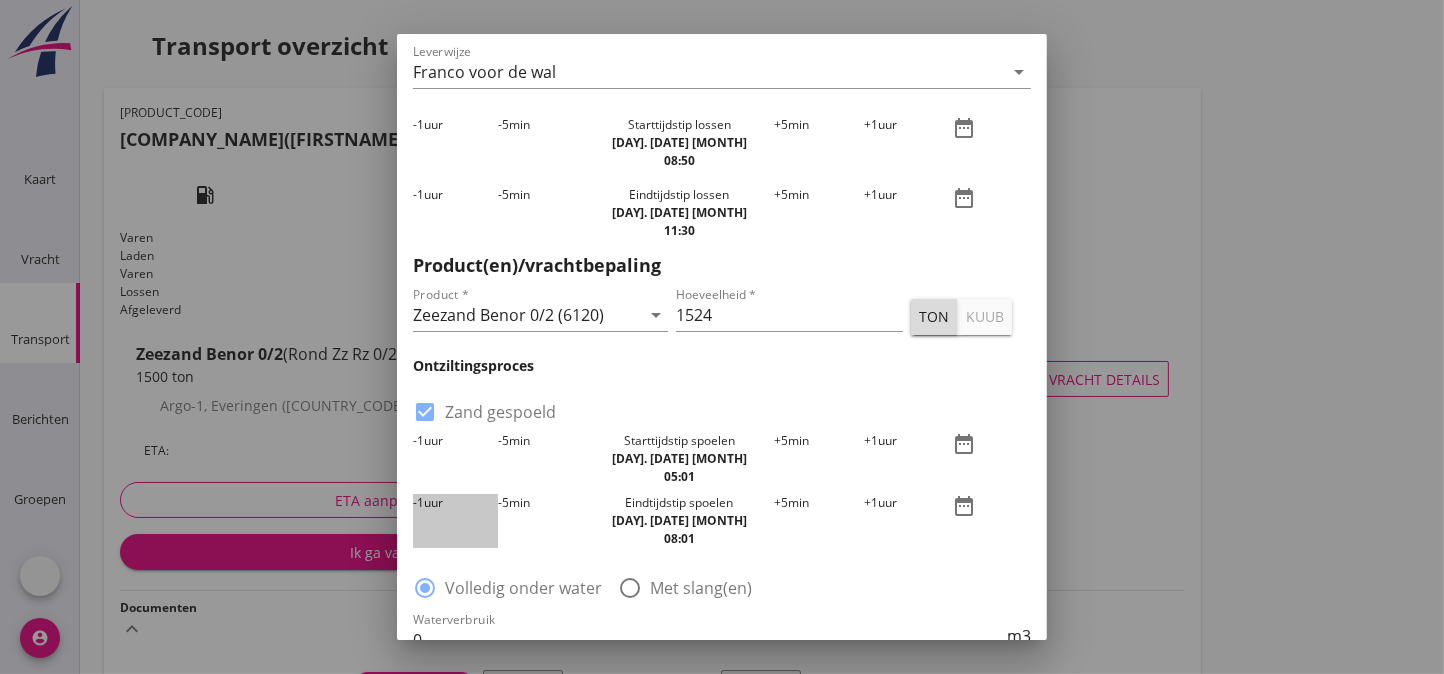 click on "-1  uur" at bounding box center (455, 521) 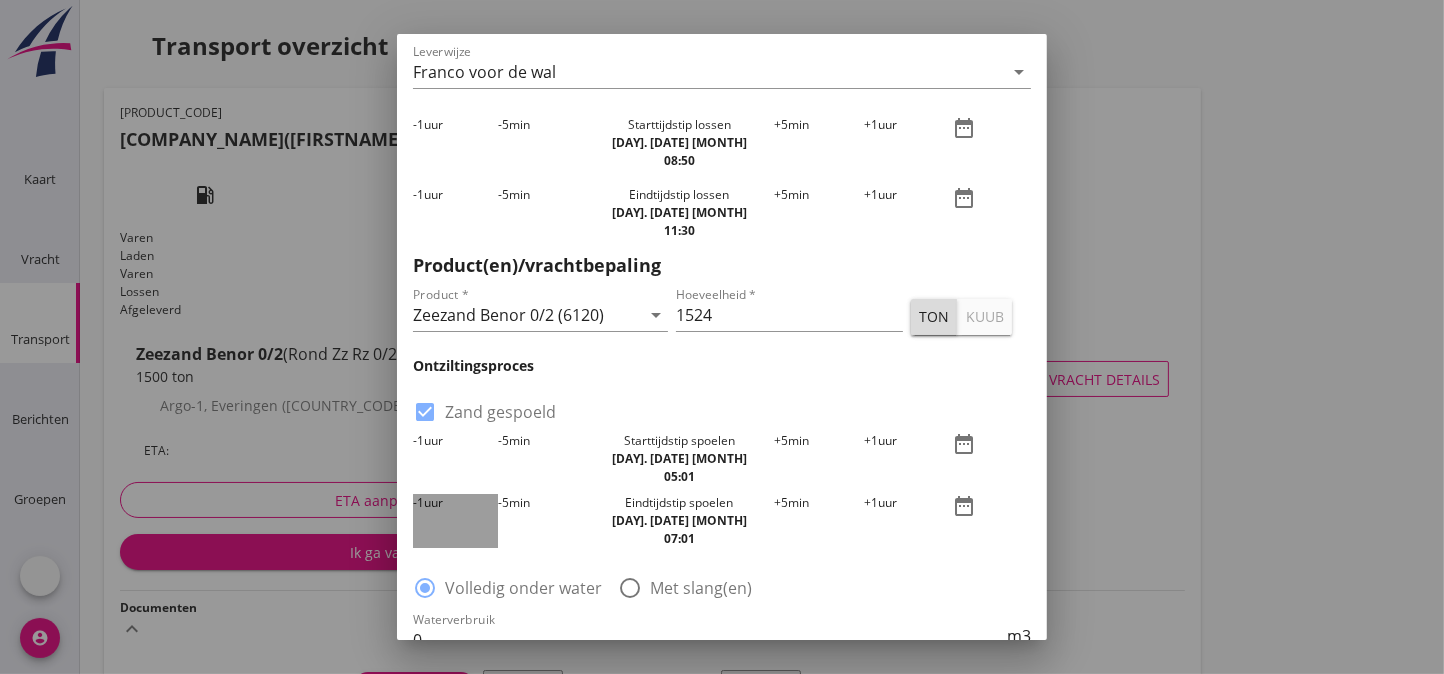 click on "-1  uur" at bounding box center [455, 521] 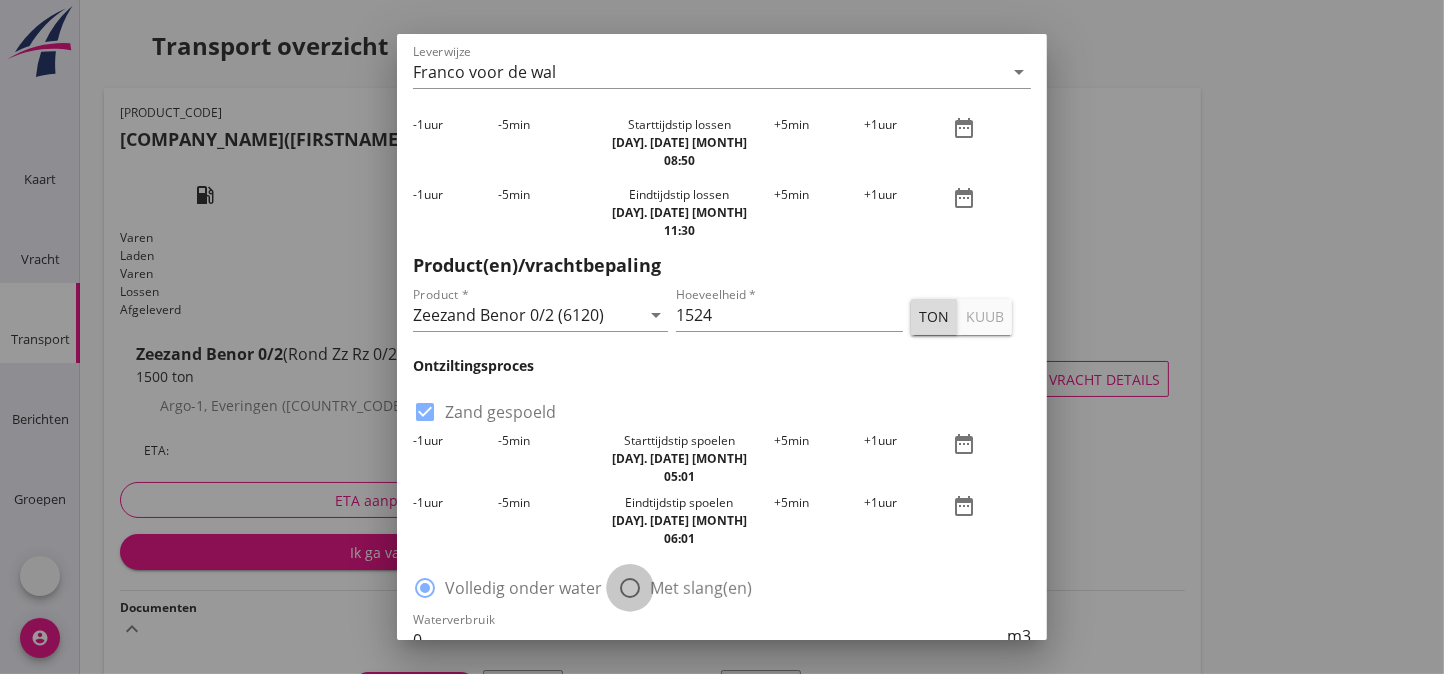 click at bounding box center [630, 588] 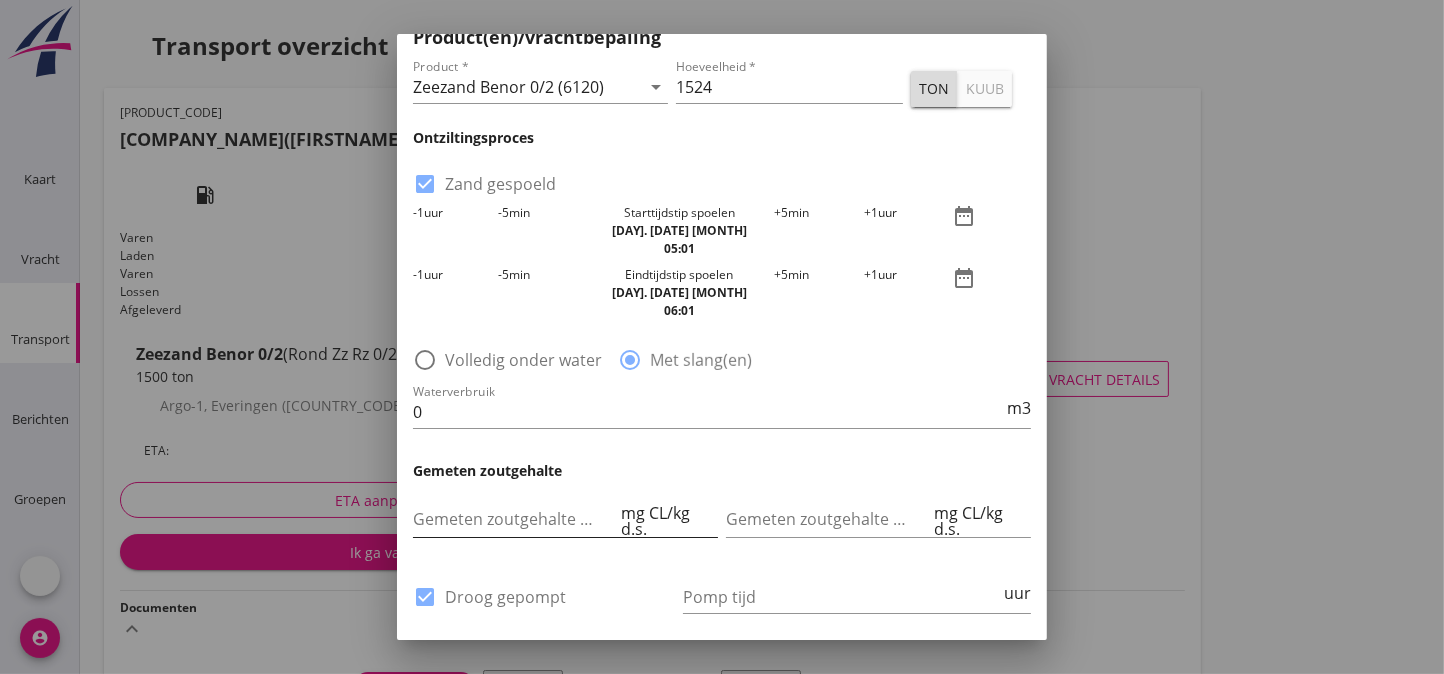 scroll, scrollTop: 909, scrollLeft: 0, axis: vertical 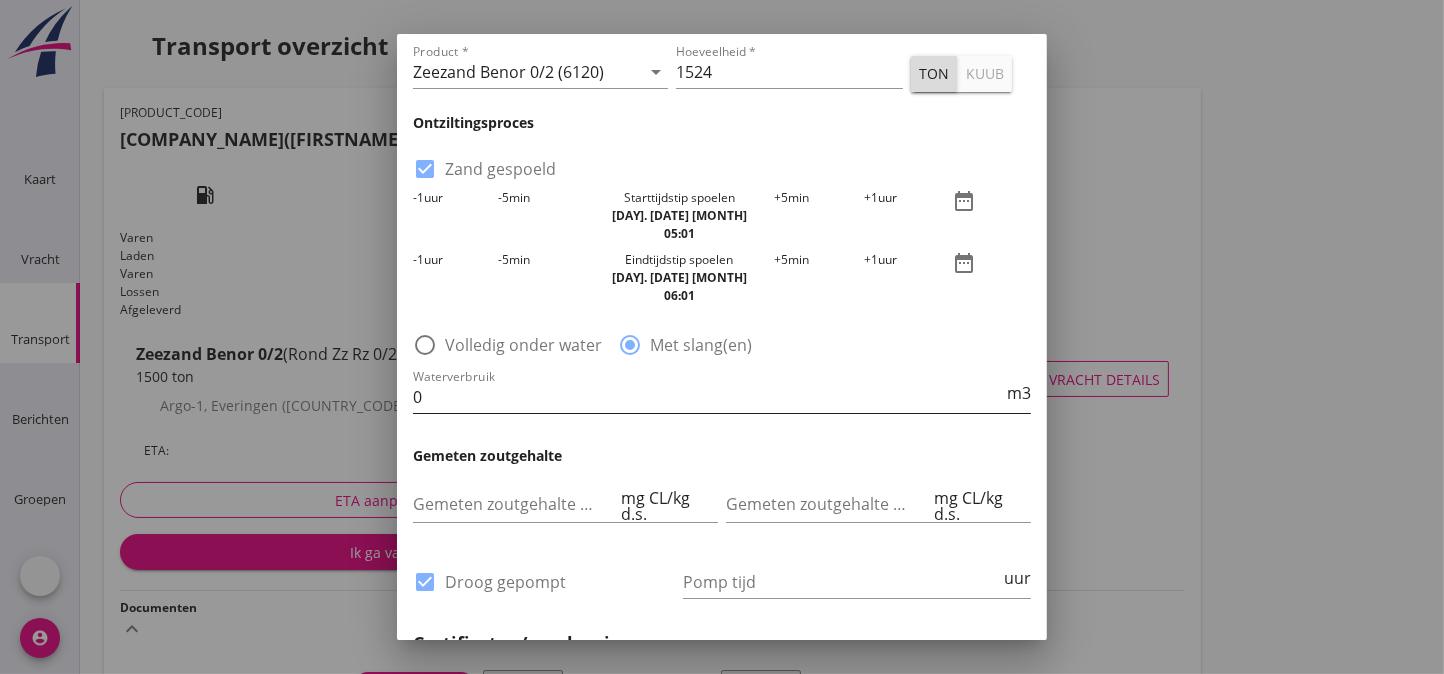 click on "0" at bounding box center [708, 397] 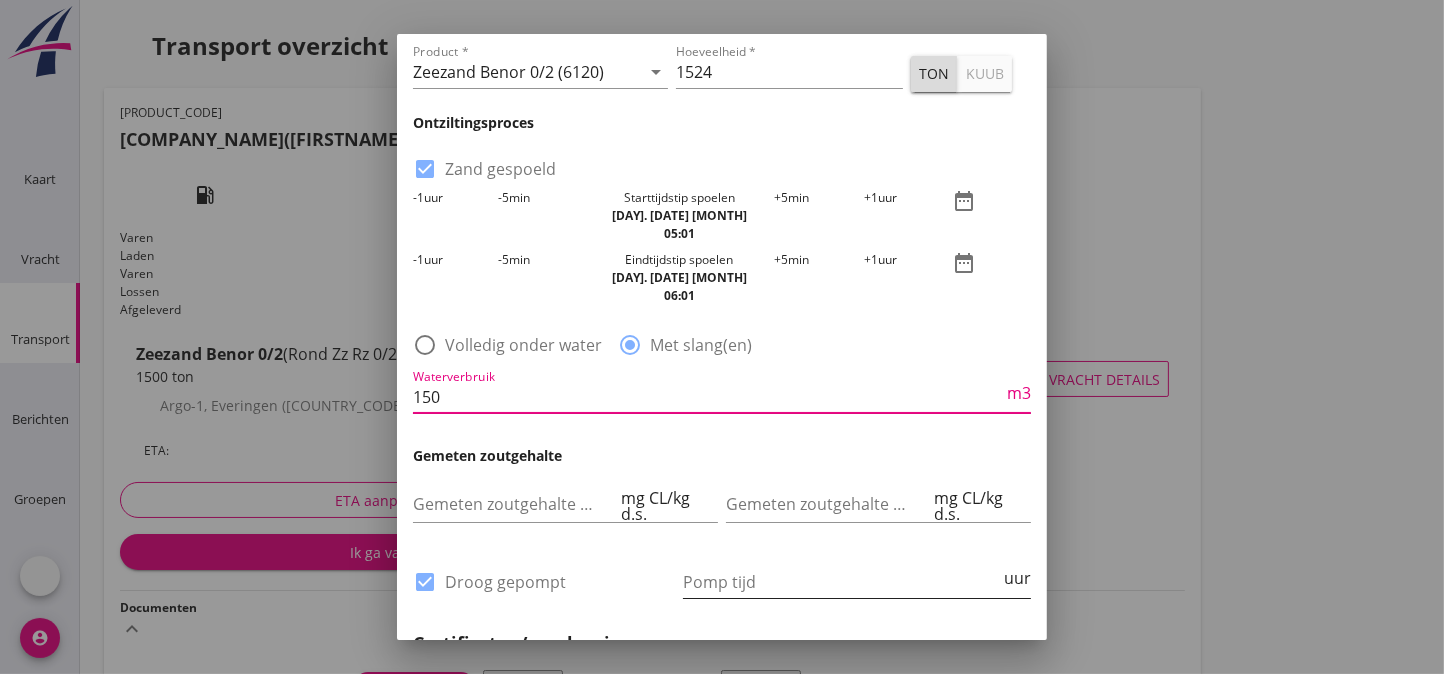 type on "150" 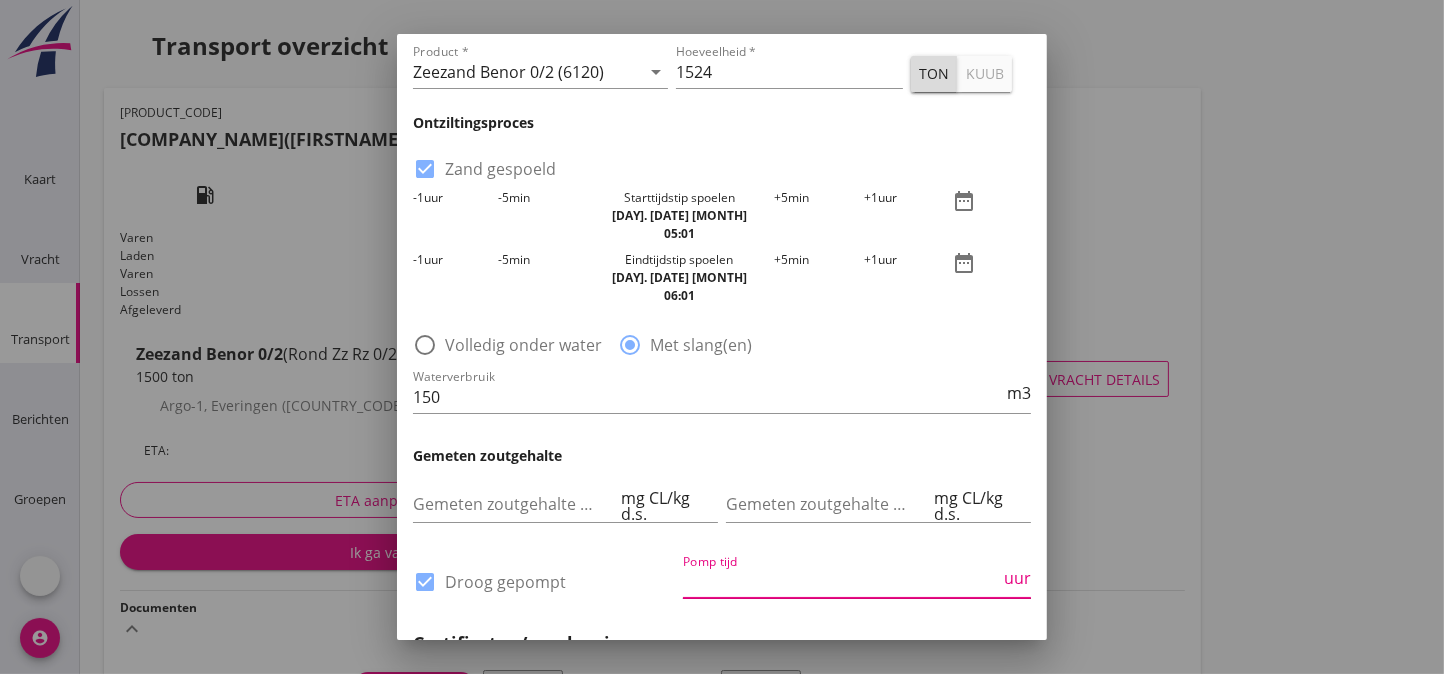 drag, startPoint x: 700, startPoint y: 600, endPoint x: 689, endPoint y: 599, distance: 11.045361 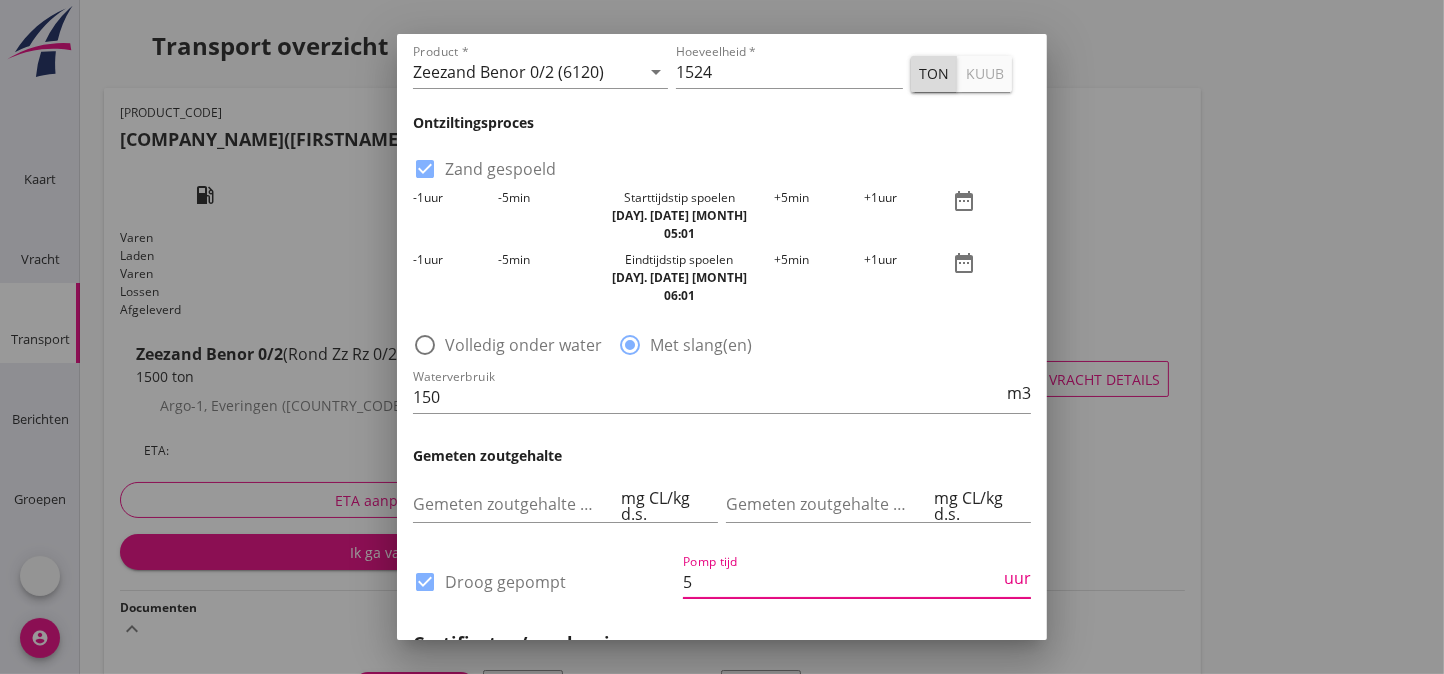 type on "5" 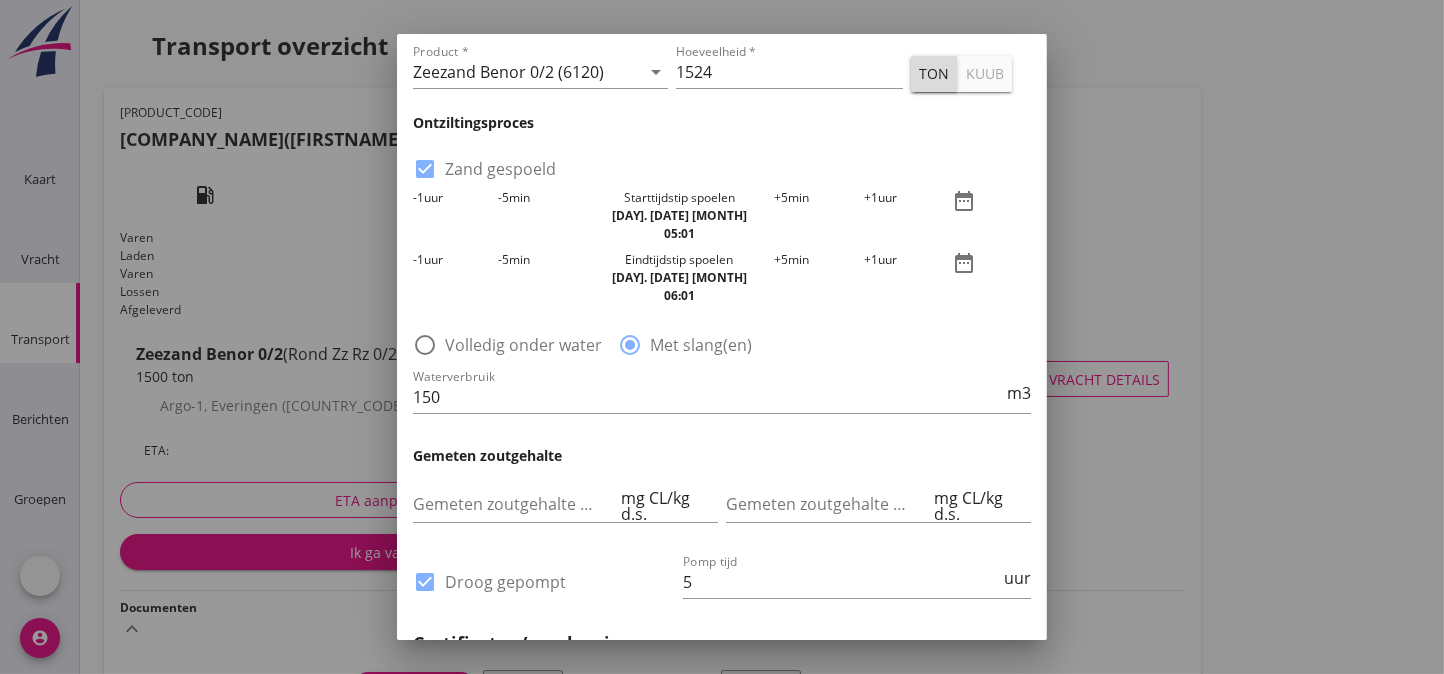 click on "Gemeten zoutgehalte achterbeun mg CL/kg d.s." at bounding box center [878, 506] 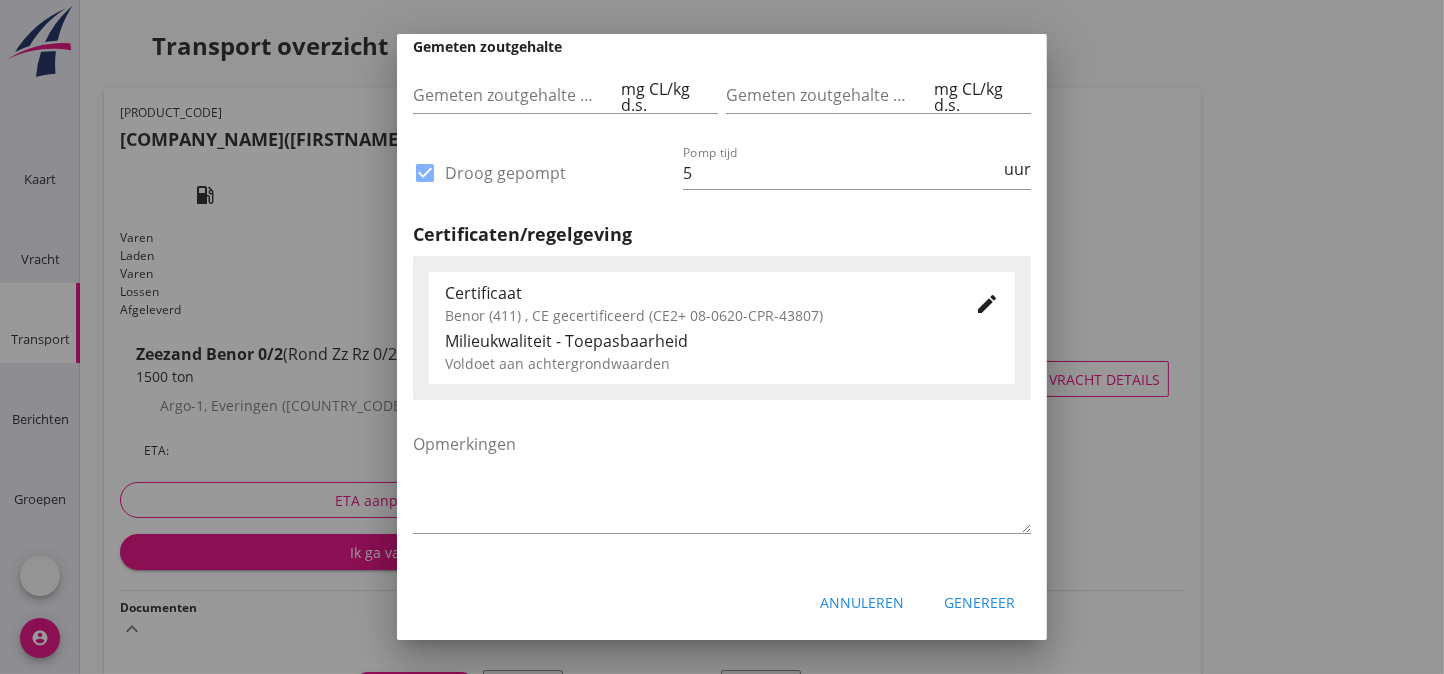 scroll, scrollTop: 1333, scrollLeft: 0, axis: vertical 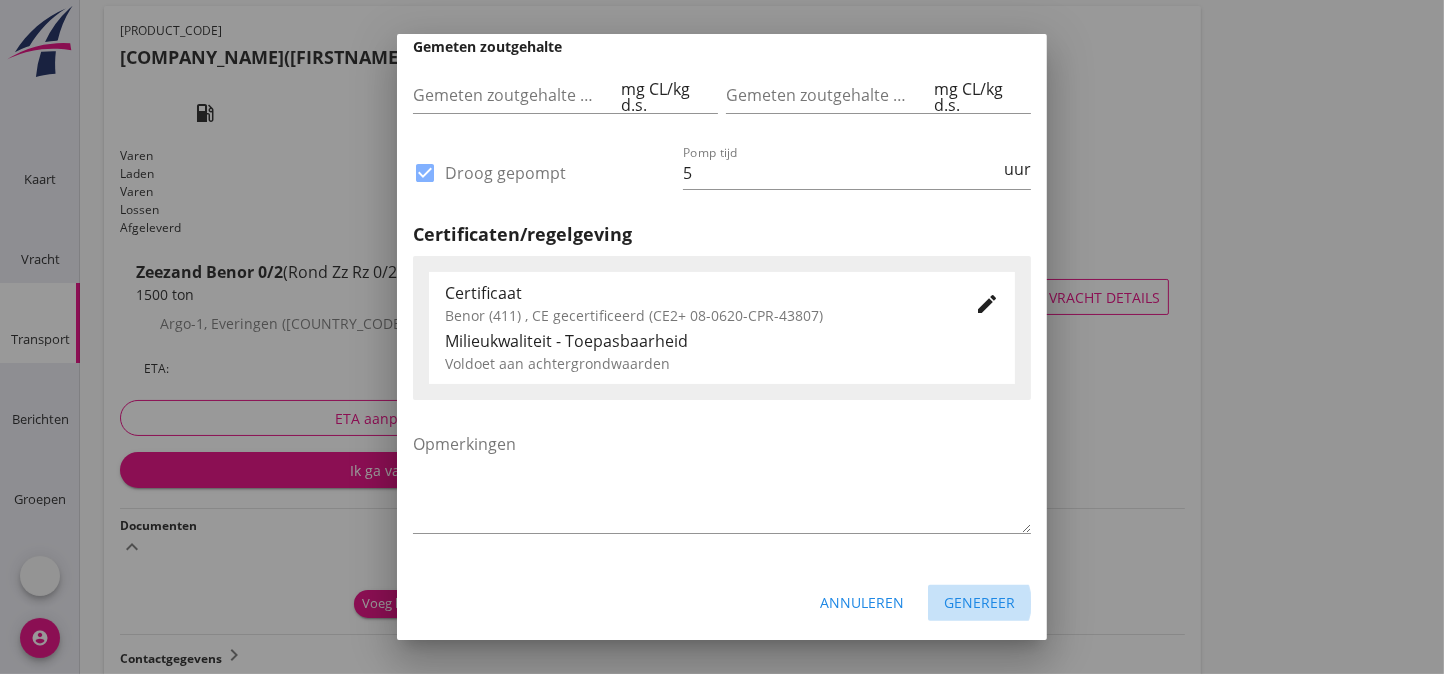 click on "Genereer" at bounding box center (979, 602) 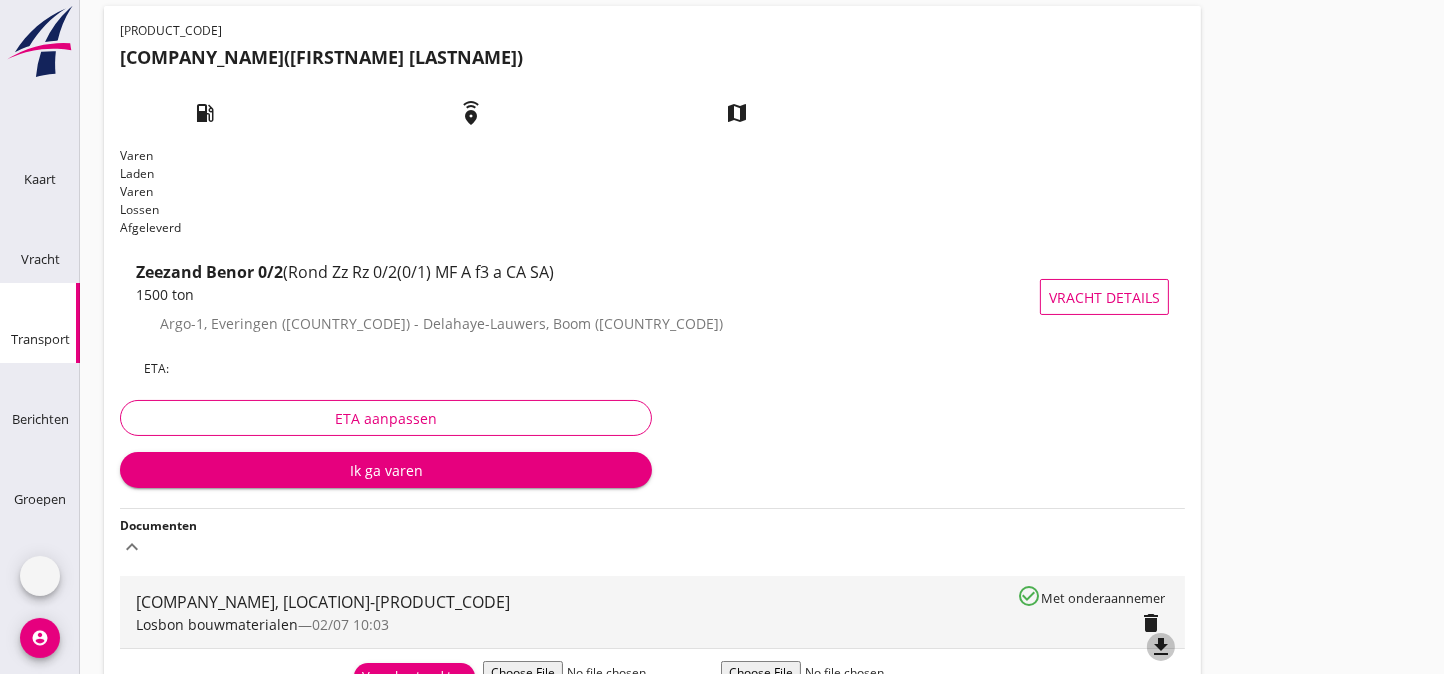 click on "file_download" at bounding box center (1161, 647) 